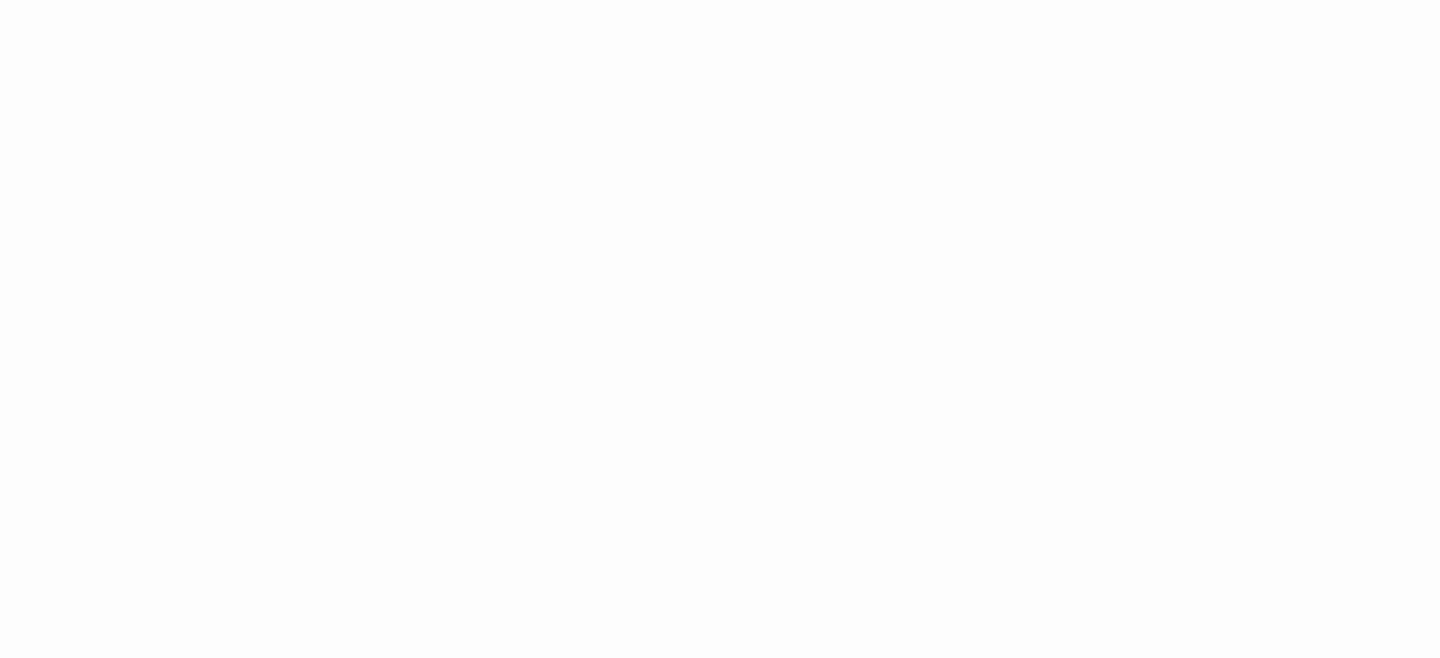 scroll, scrollTop: 0, scrollLeft: 0, axis: both 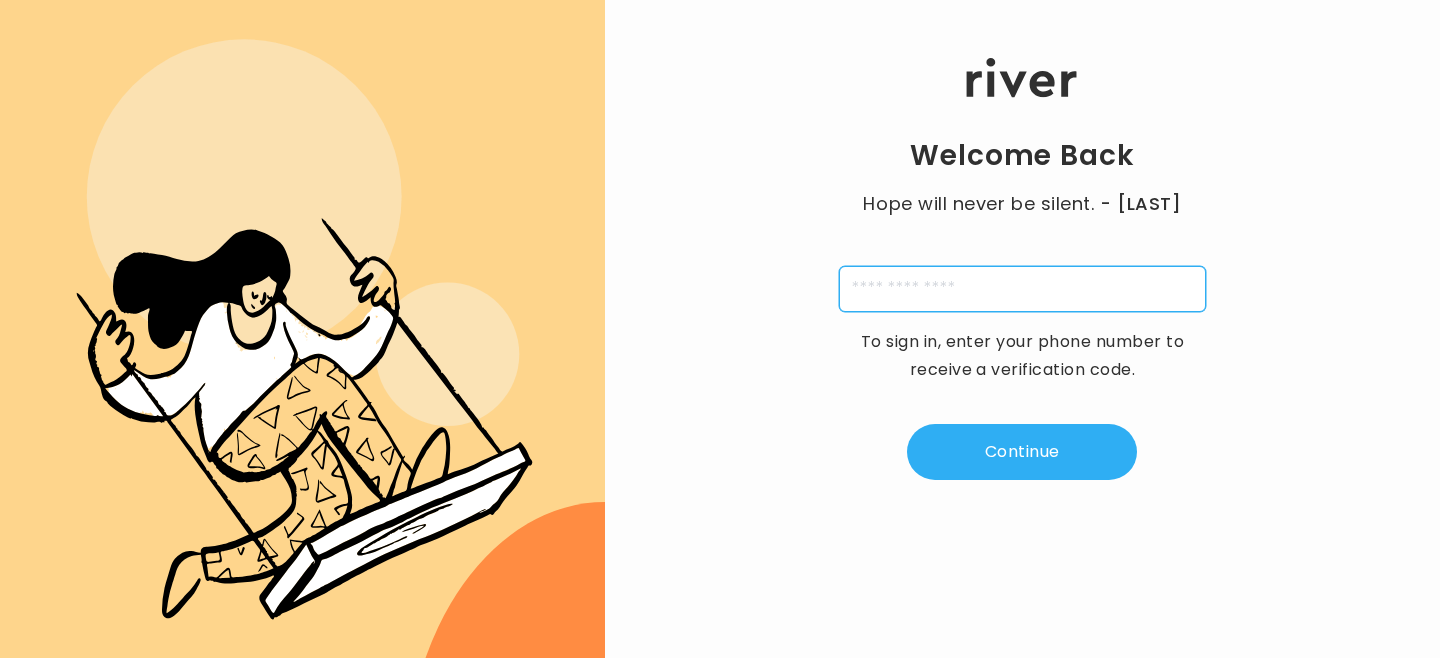click at bounding box center [1022, 289] 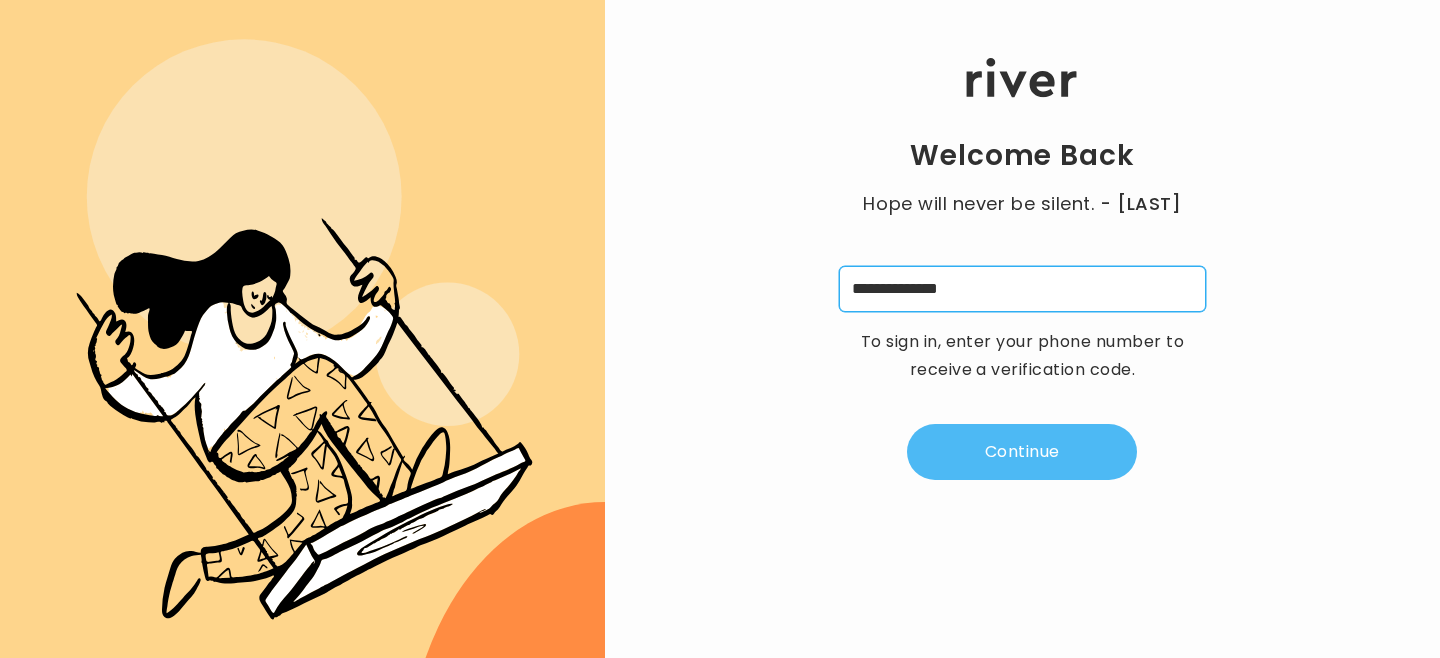 type on "**********" 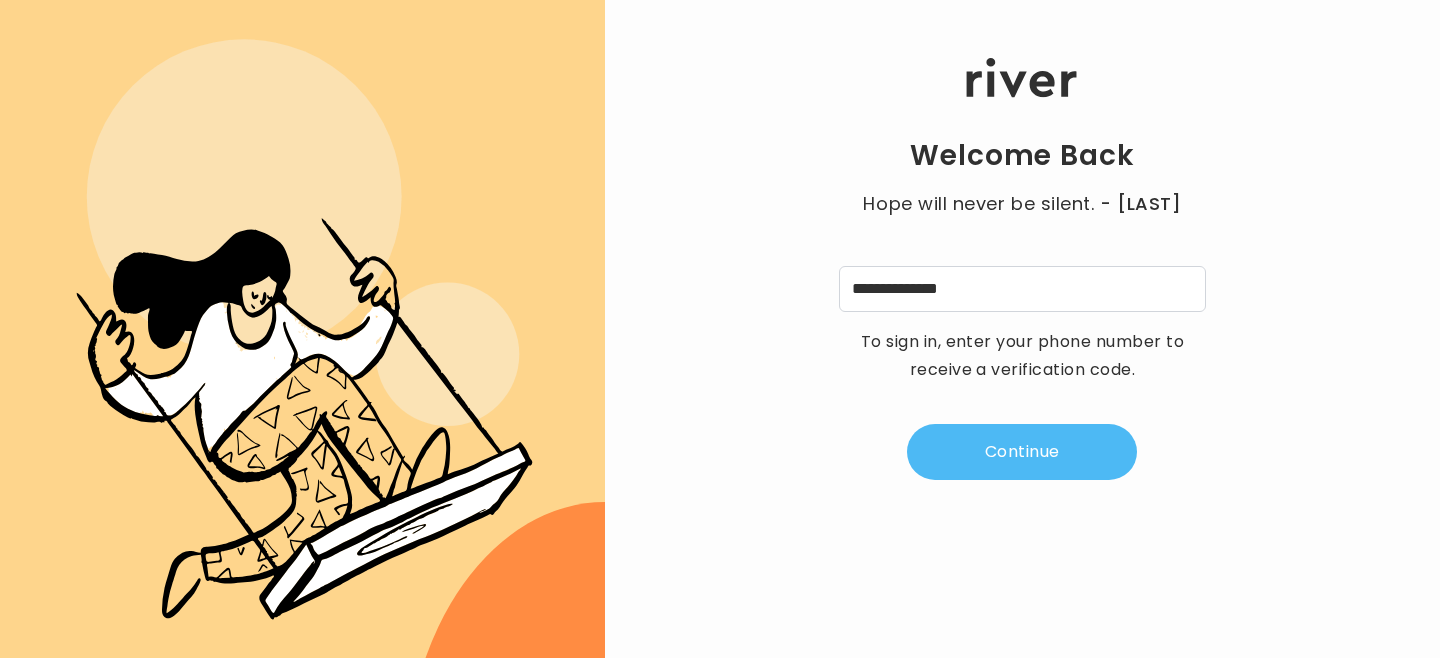 click on "Continue" at bounding box center [1022, 452] 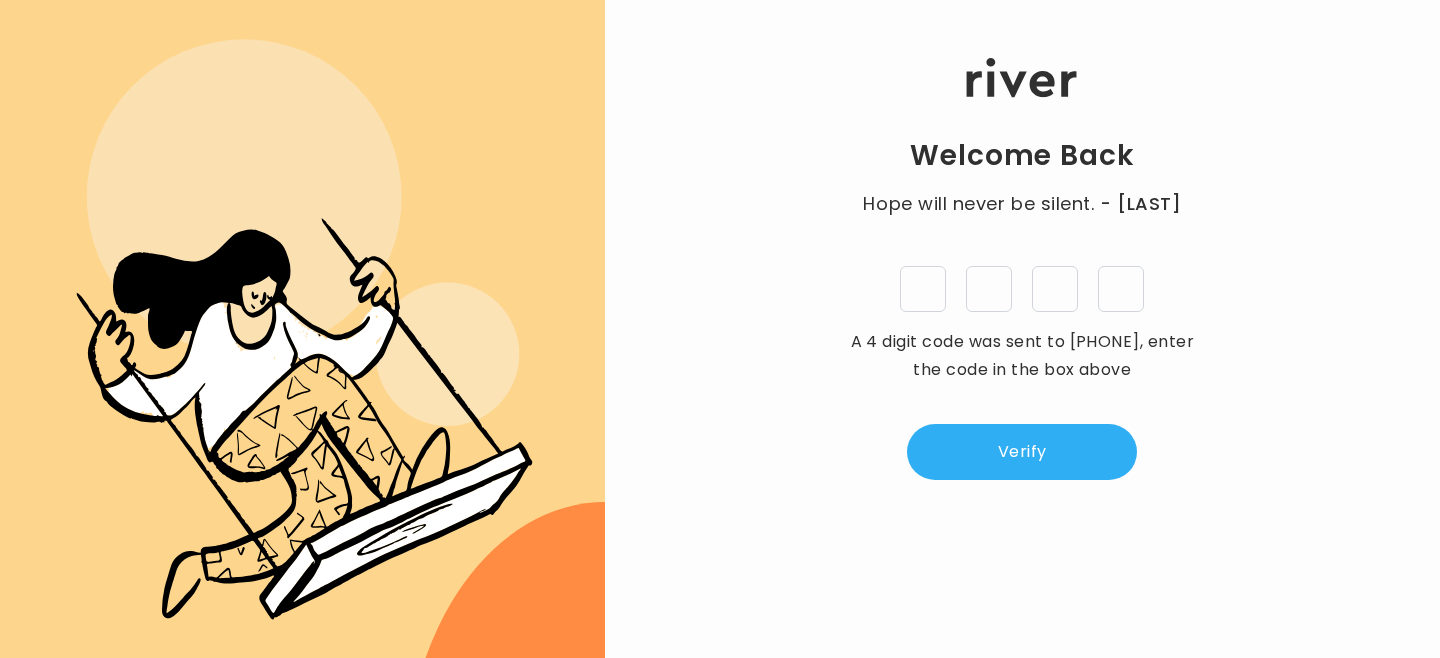 type on "*" 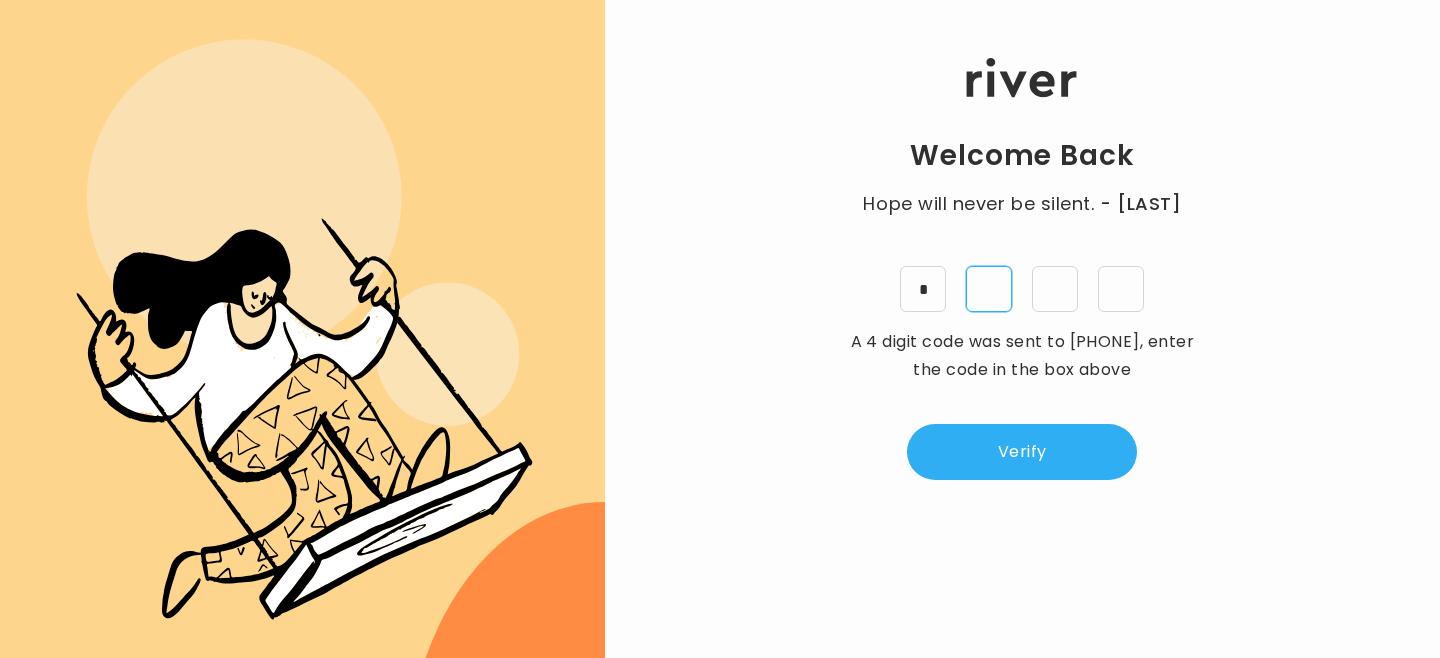 type on "*" 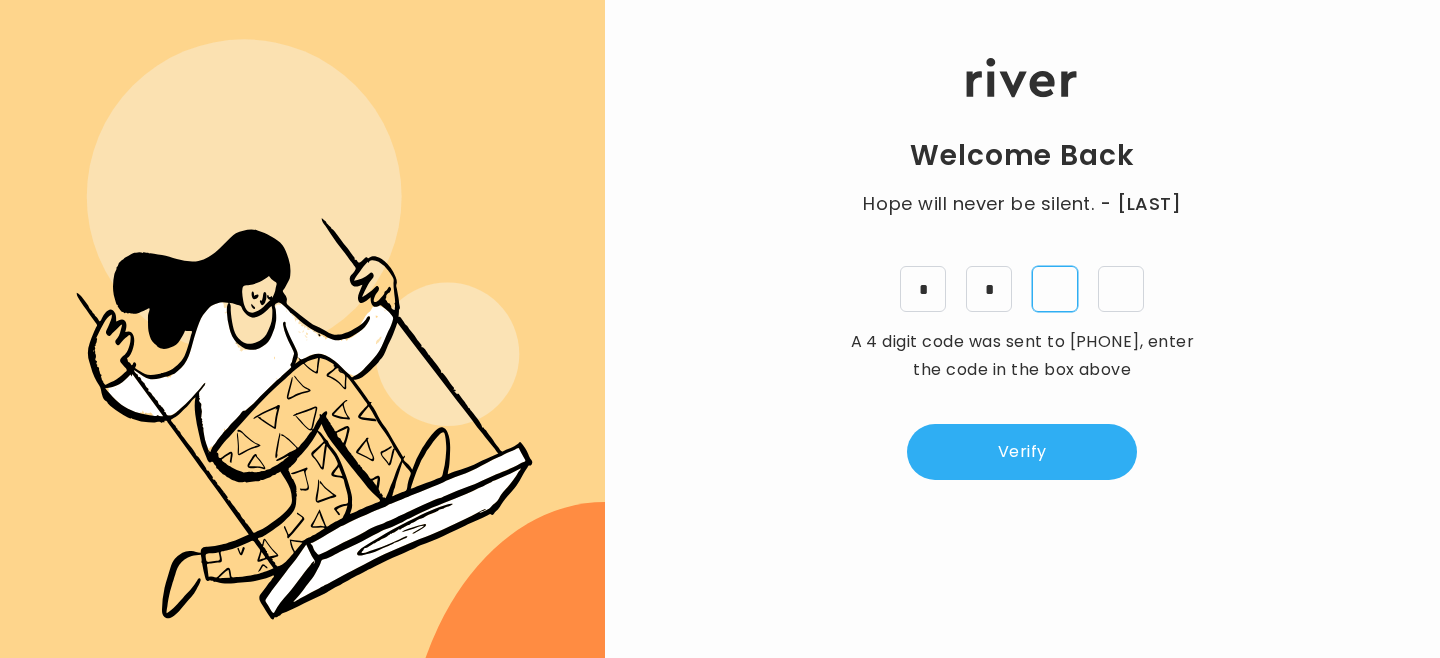 type on "*" 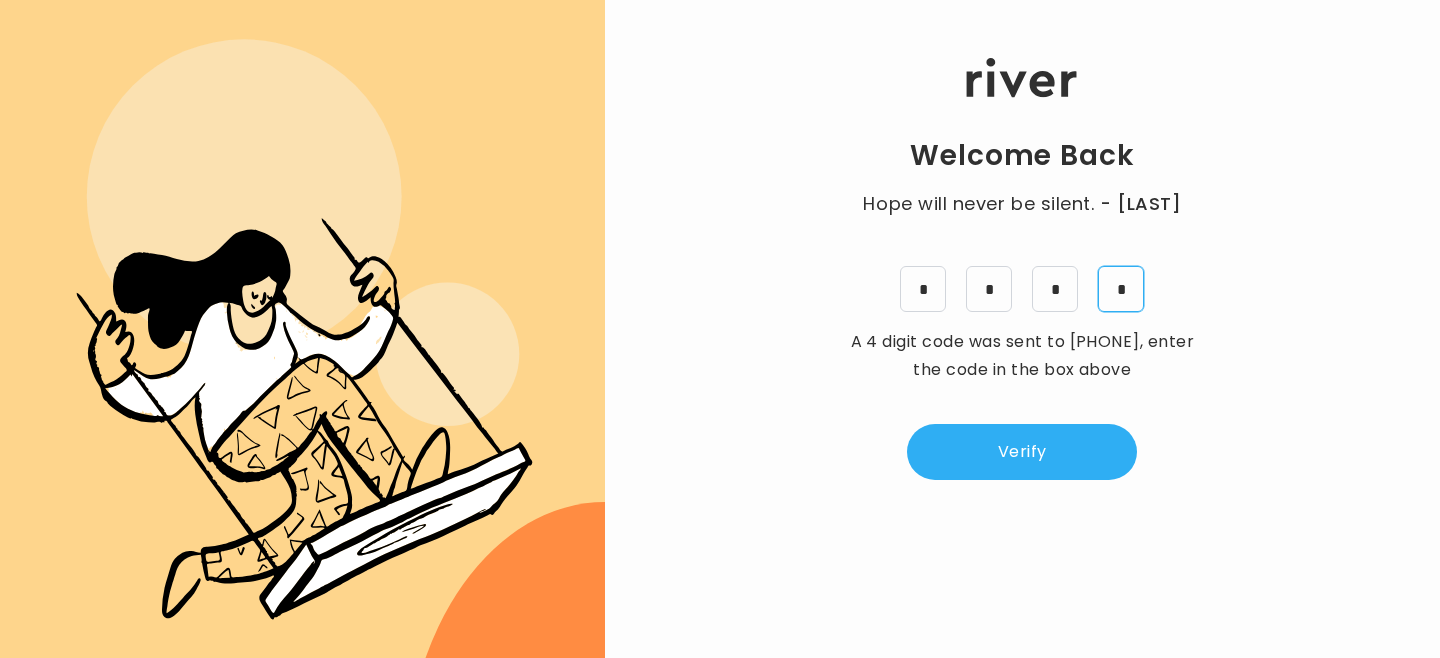 type on "*" 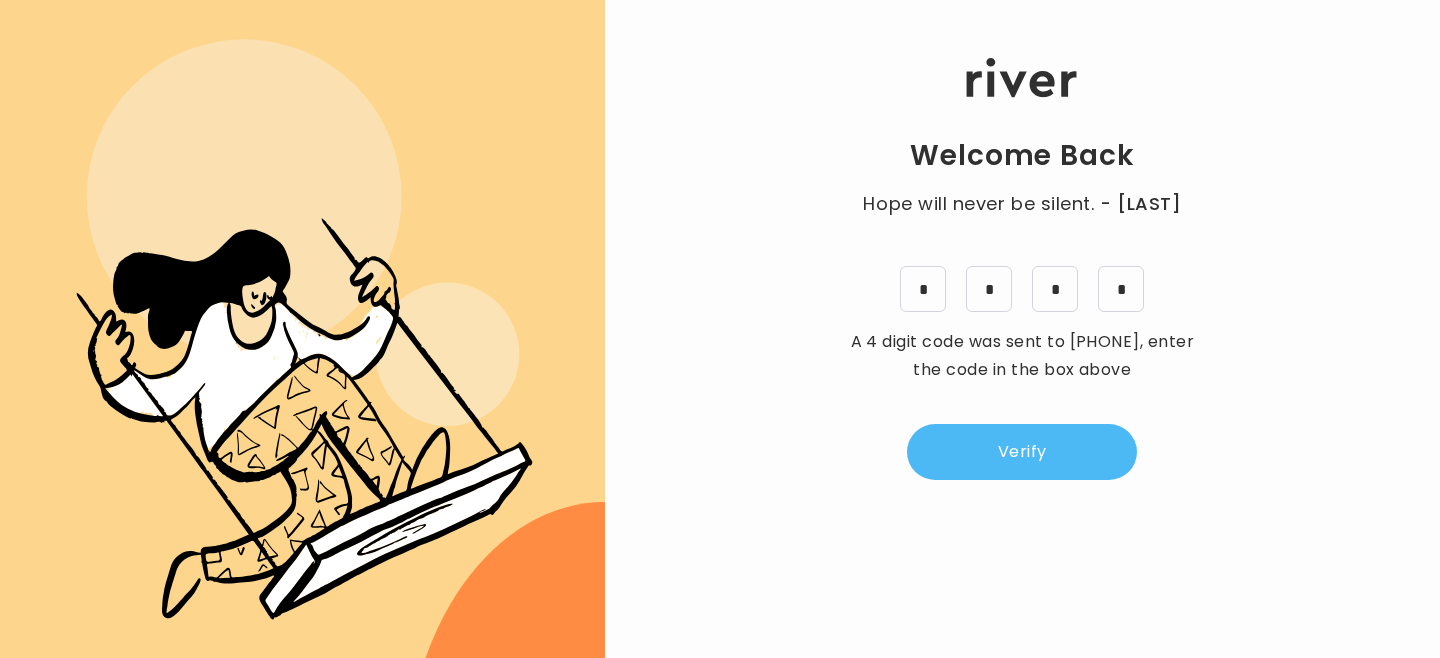 click on "Verify" at bounding box center (1022, 452) 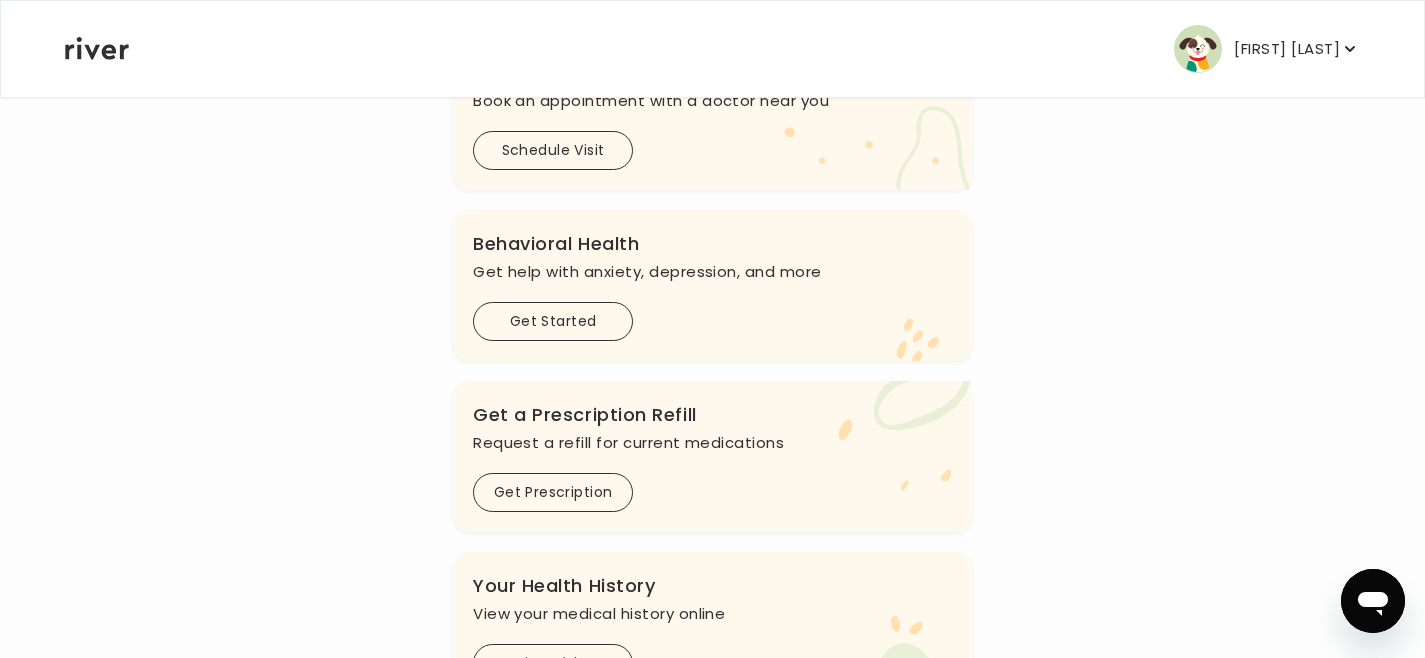 scroll, scrollTop: 457, scrollLeft: 0, axis: vertical 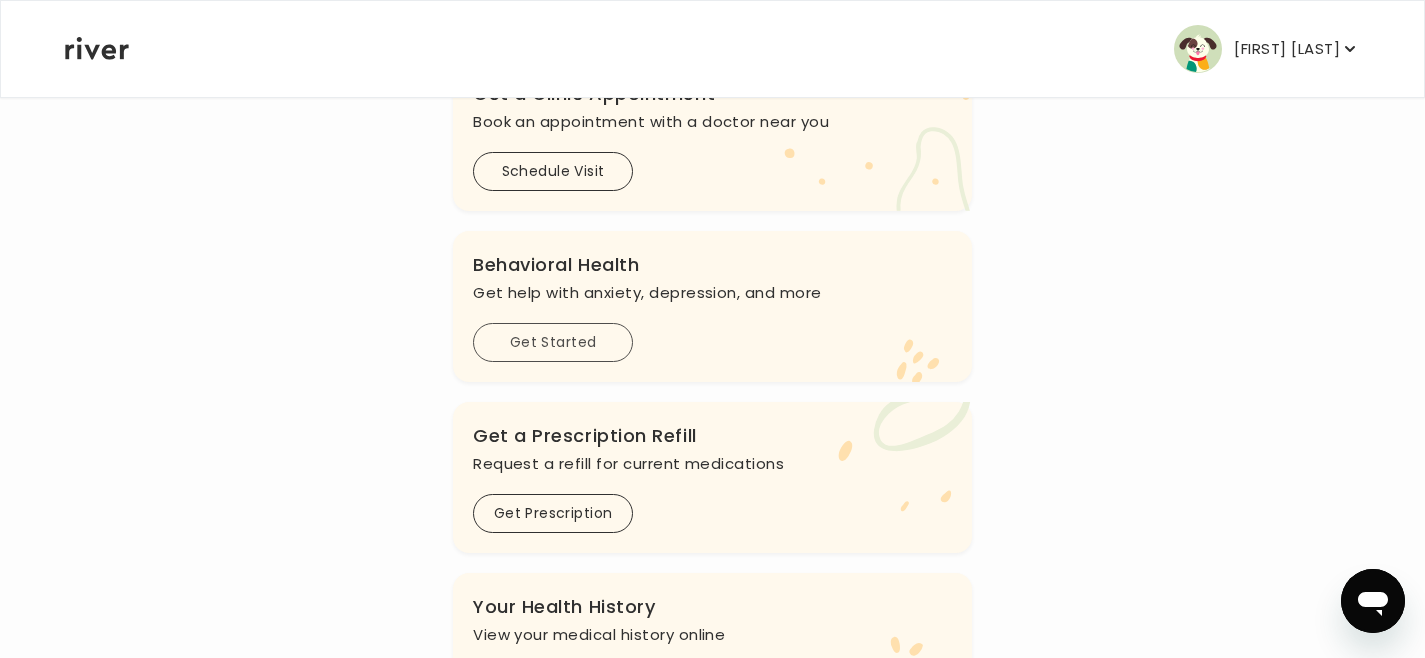 click on "Get Started" at bounding box center (553, 342) 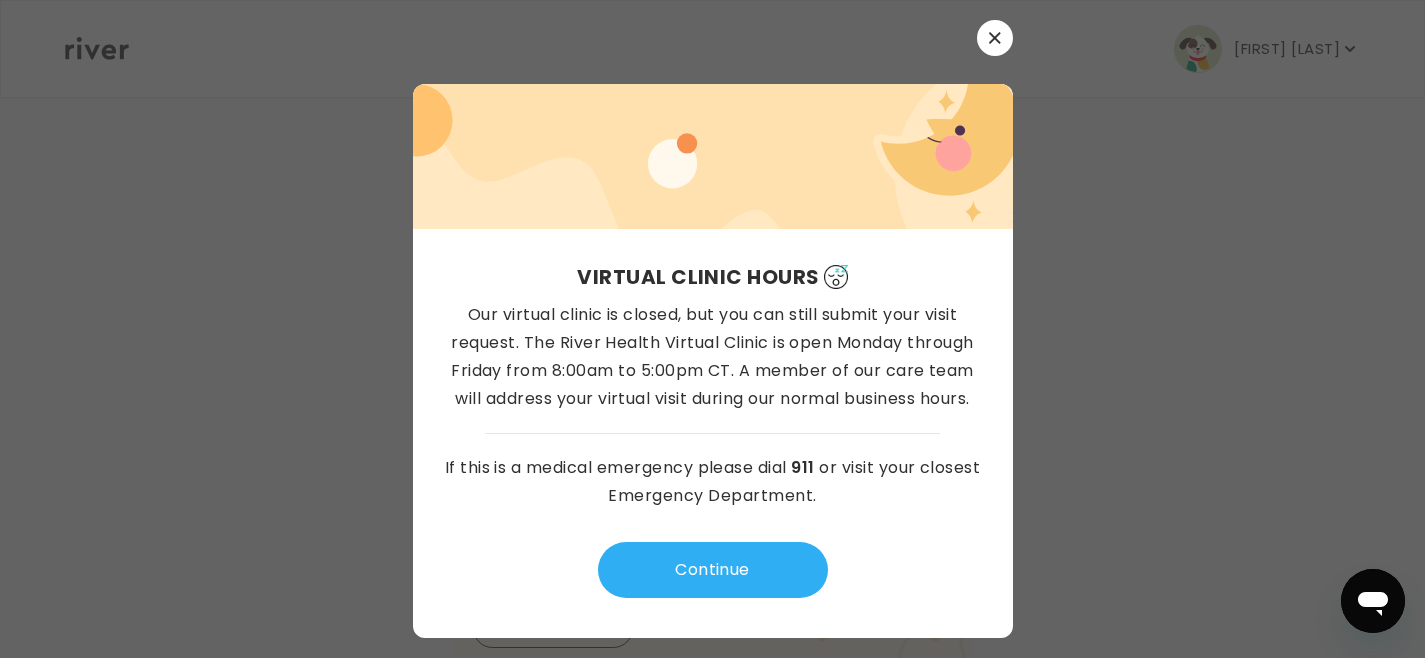 scroll, scrollTop: 0, scrollLeft: 0, axis: both 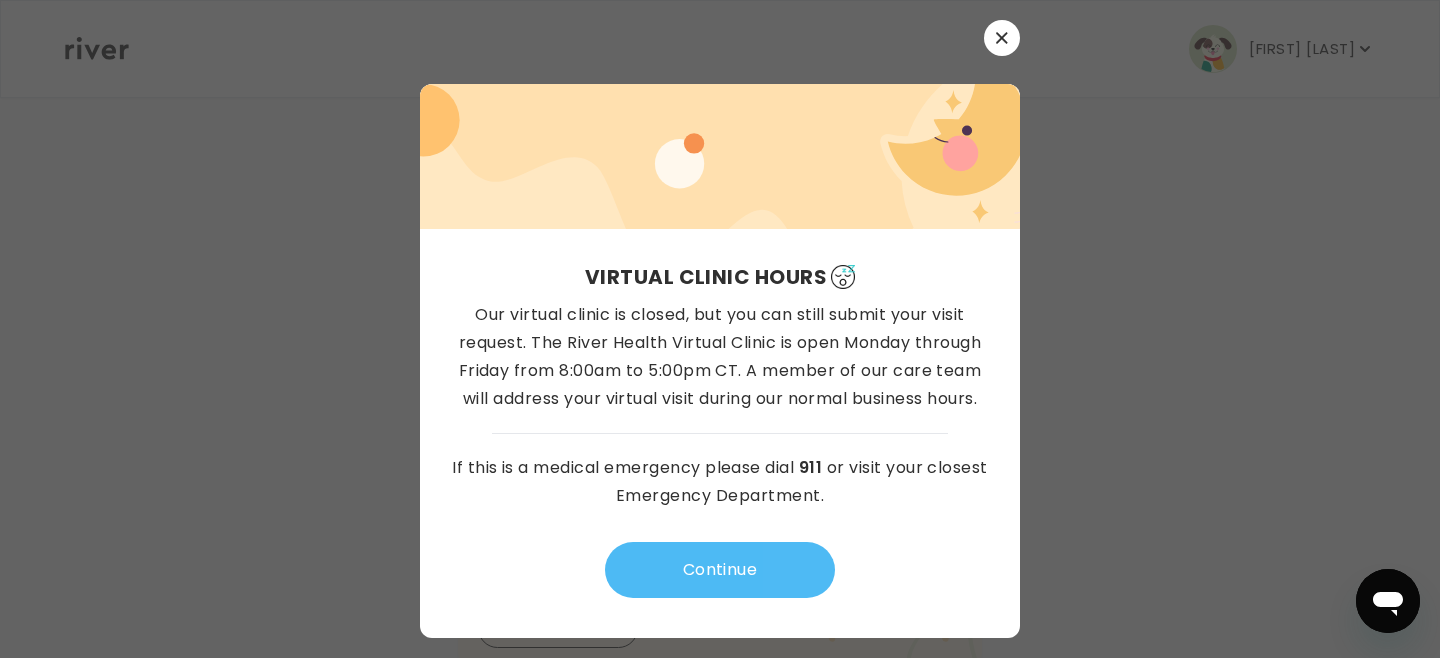 click on "Continue" at bounding box center (720, 570) 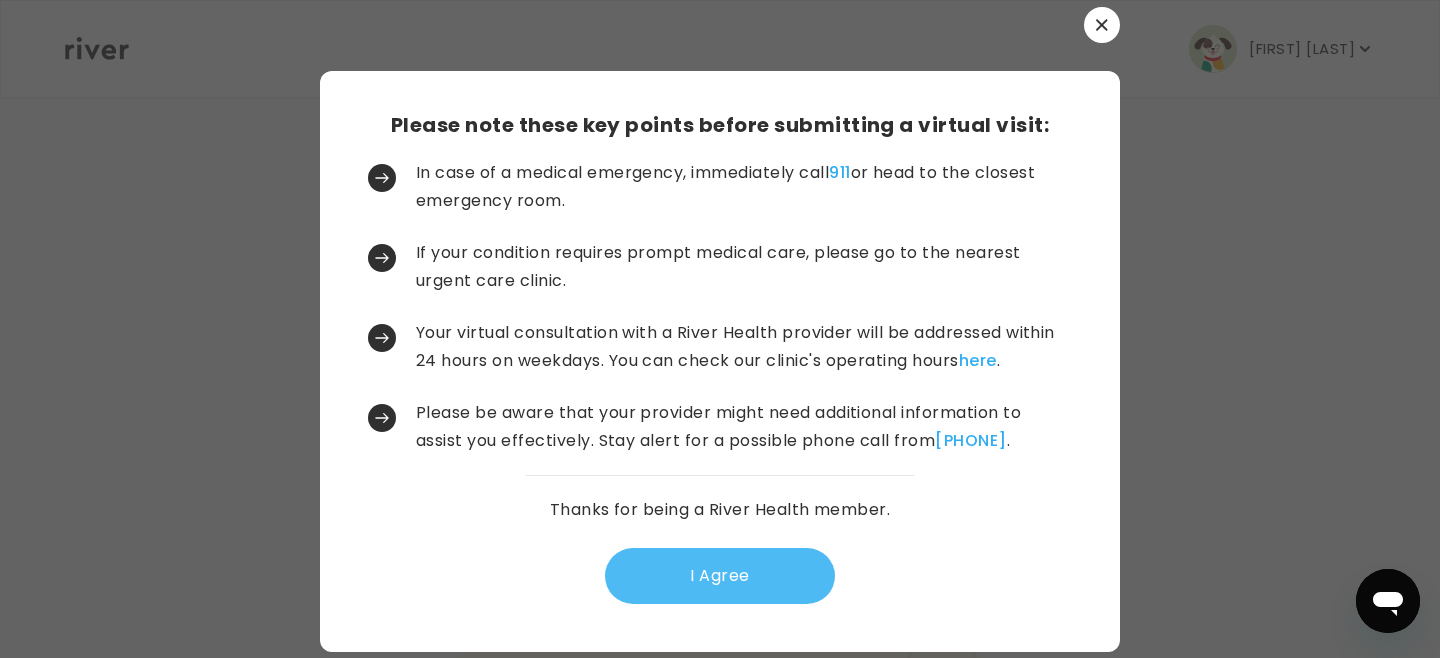 click on "I Agree" at bounding box center [720, 576] 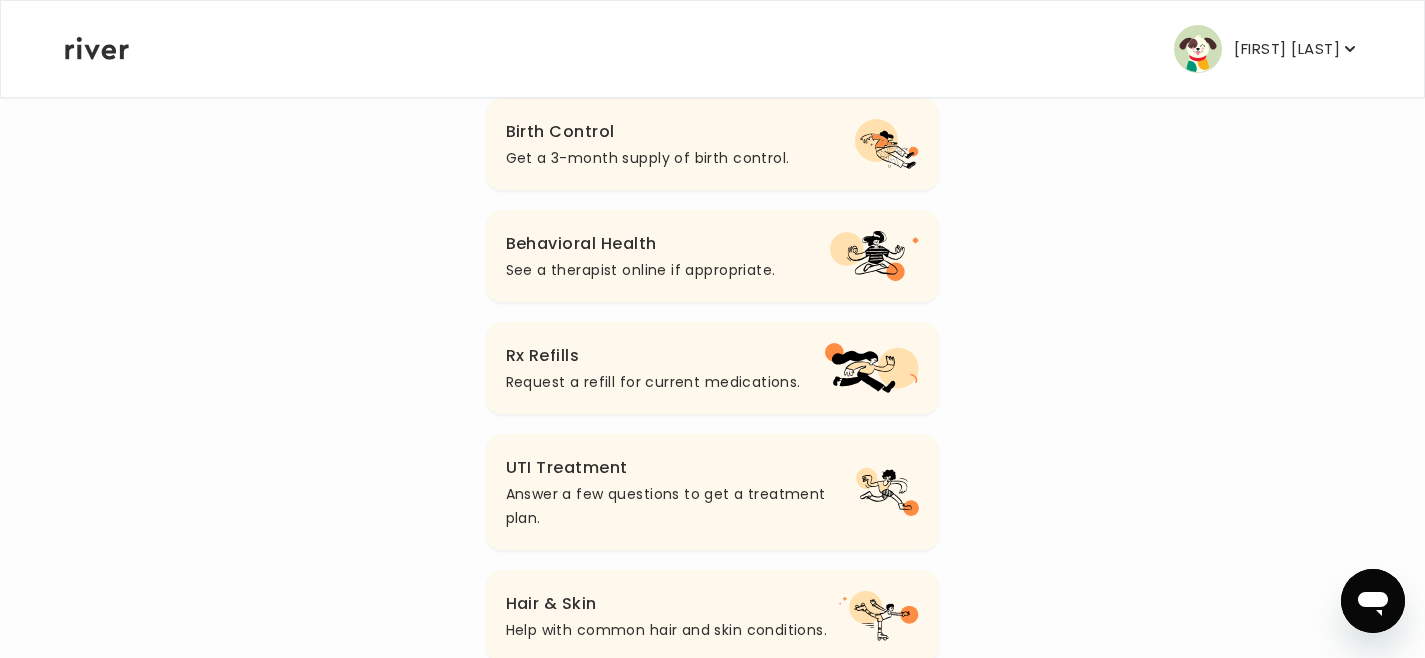 scroll, scrollTop: 300, scrollLeft: 0, axis: vertical 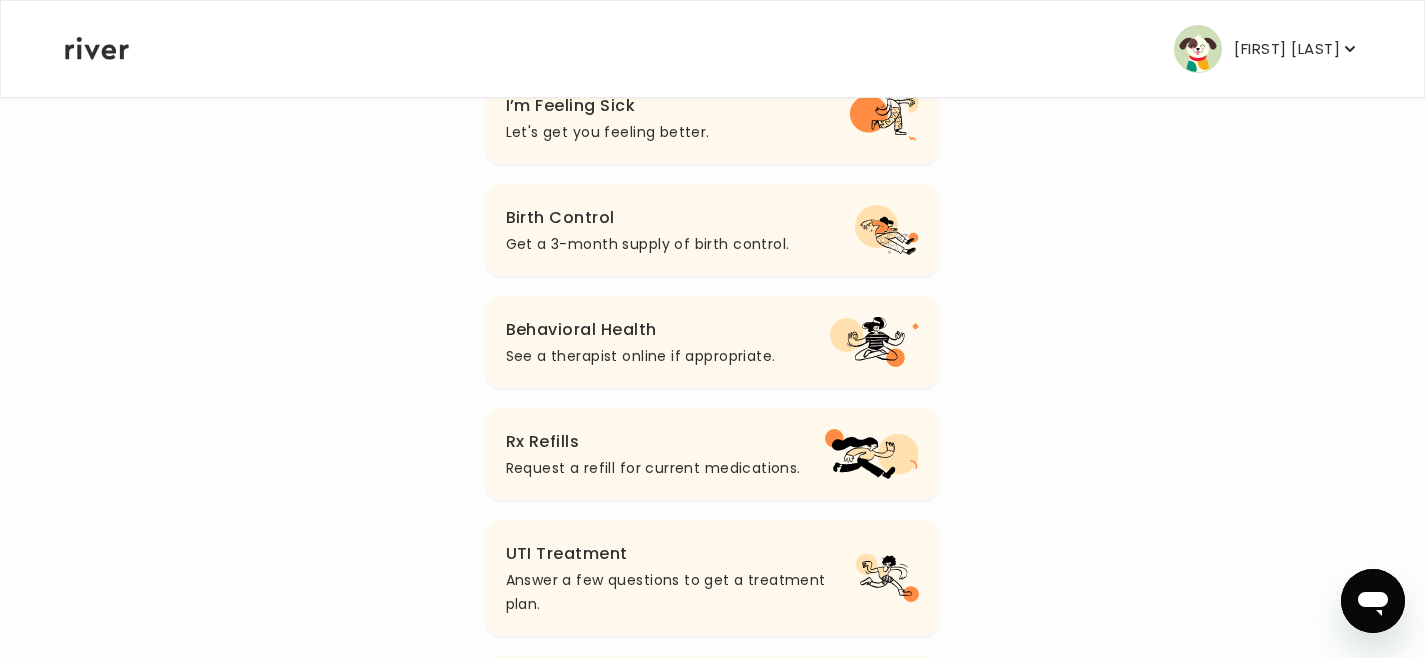 click on "Rx Refills" at bounding box center [653, 442] 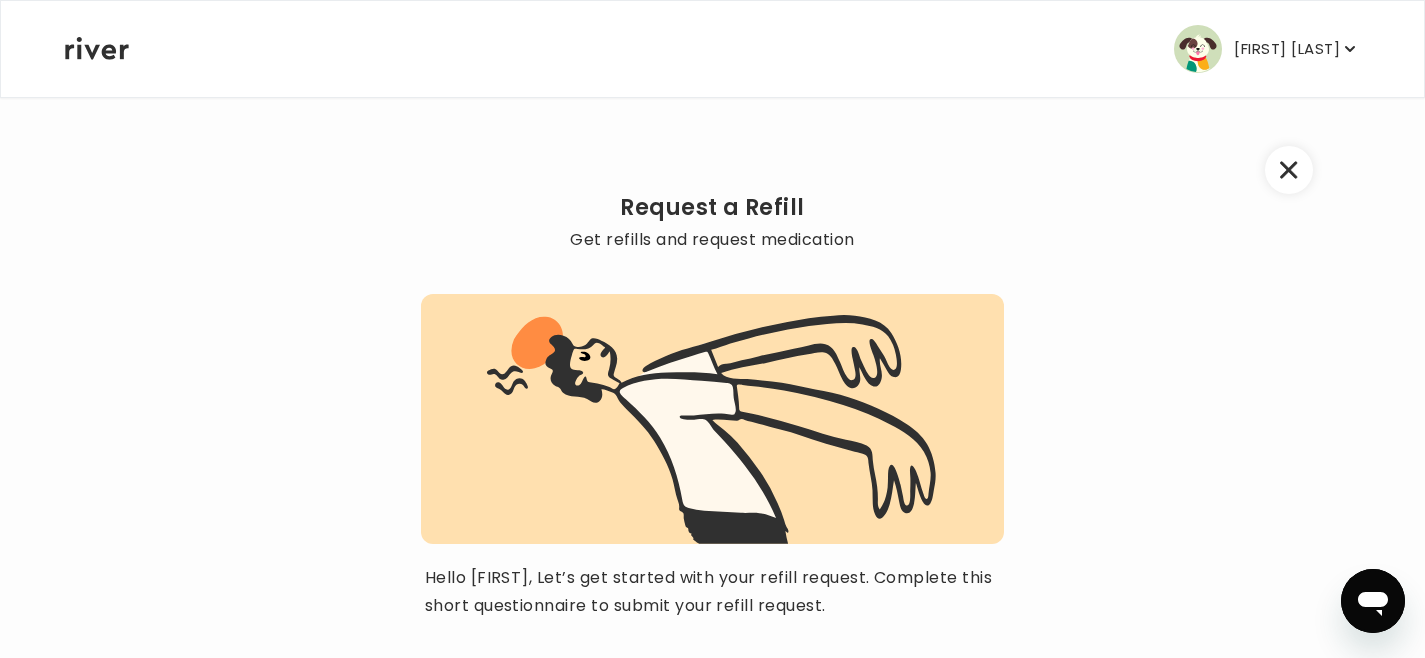 scroll, scrollTop: 0, scrollLeft: 0, axis: both 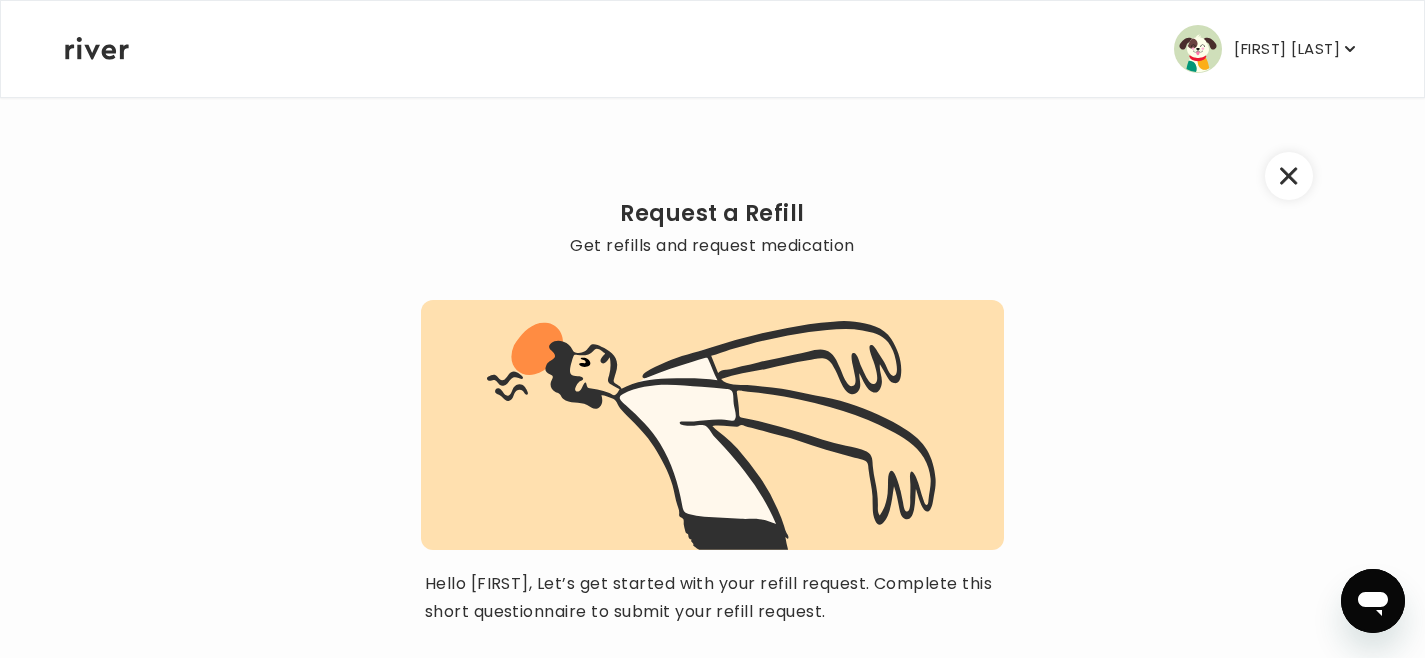 click at bounding box center (1289, 176) 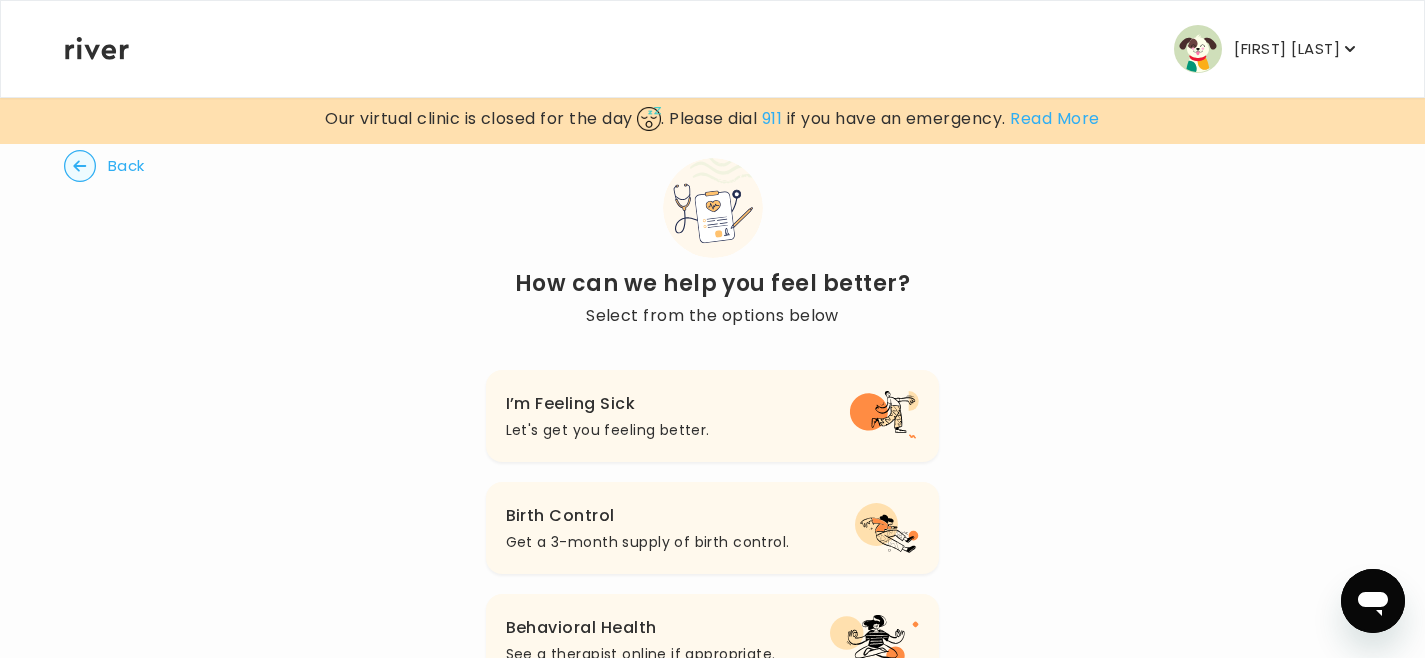 scroll, scrollTop: 0, scrollLeft: 0, axis: both 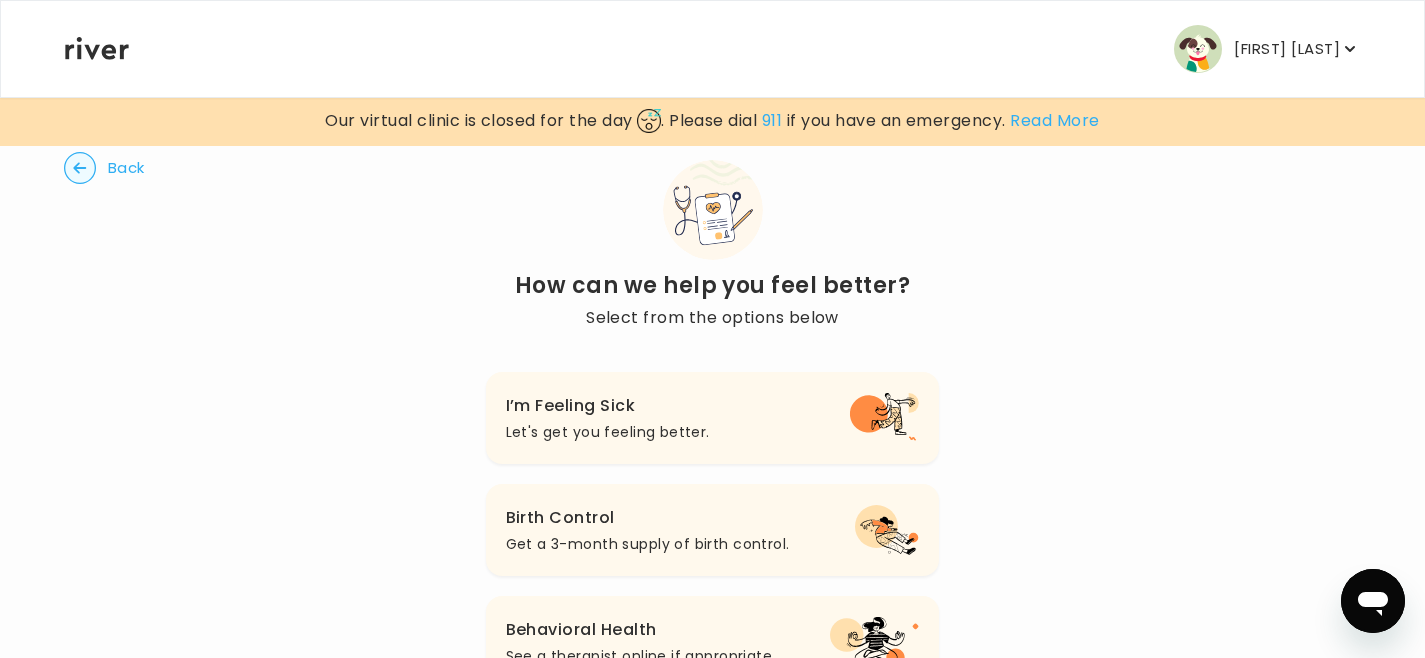 click on "Back" at bounding box center [126, 168] 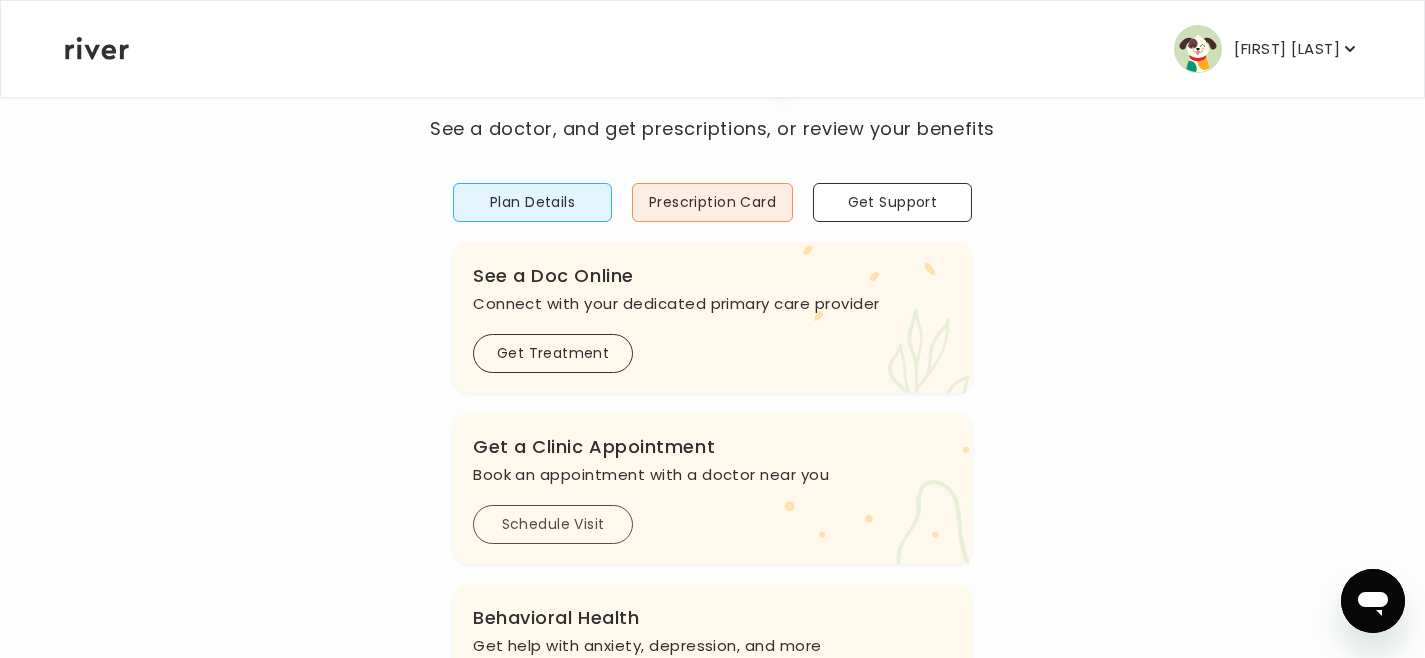 scroll, scrollTop: 125, scrollLeft: 0, axis: vertical 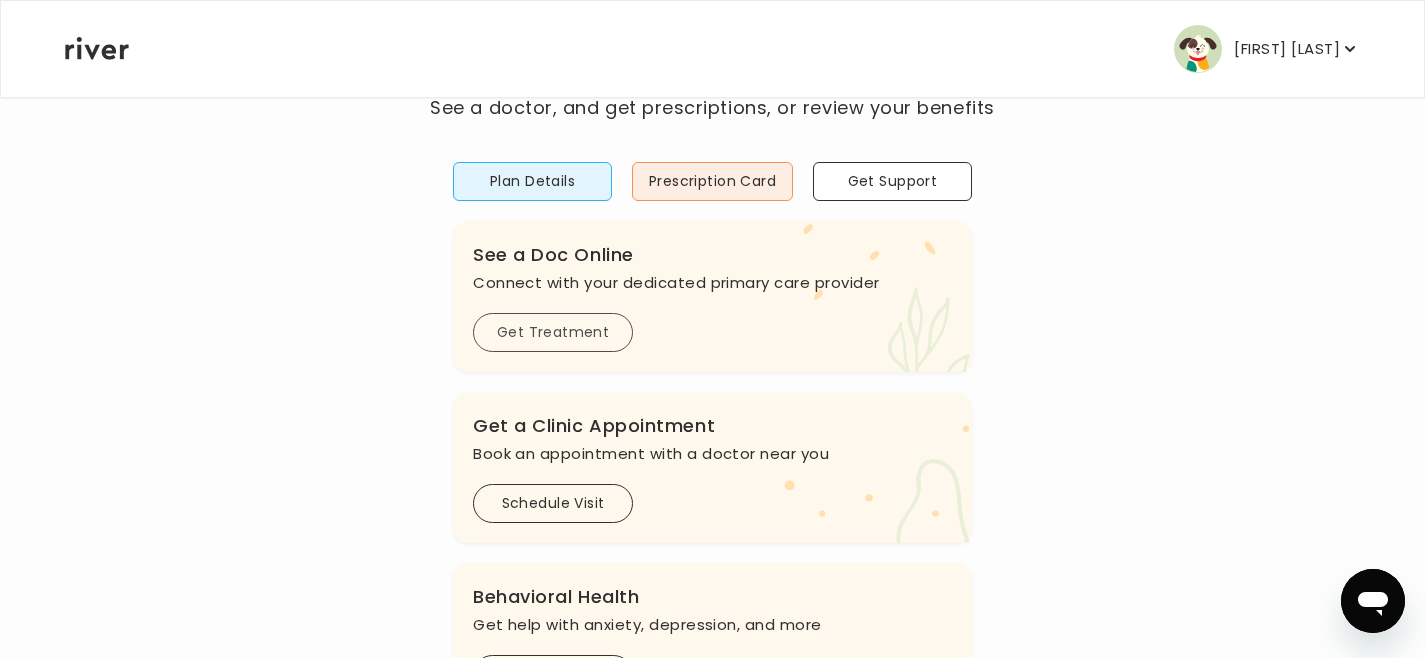 click on "Get Treatment" at bounding box center (553, 332) 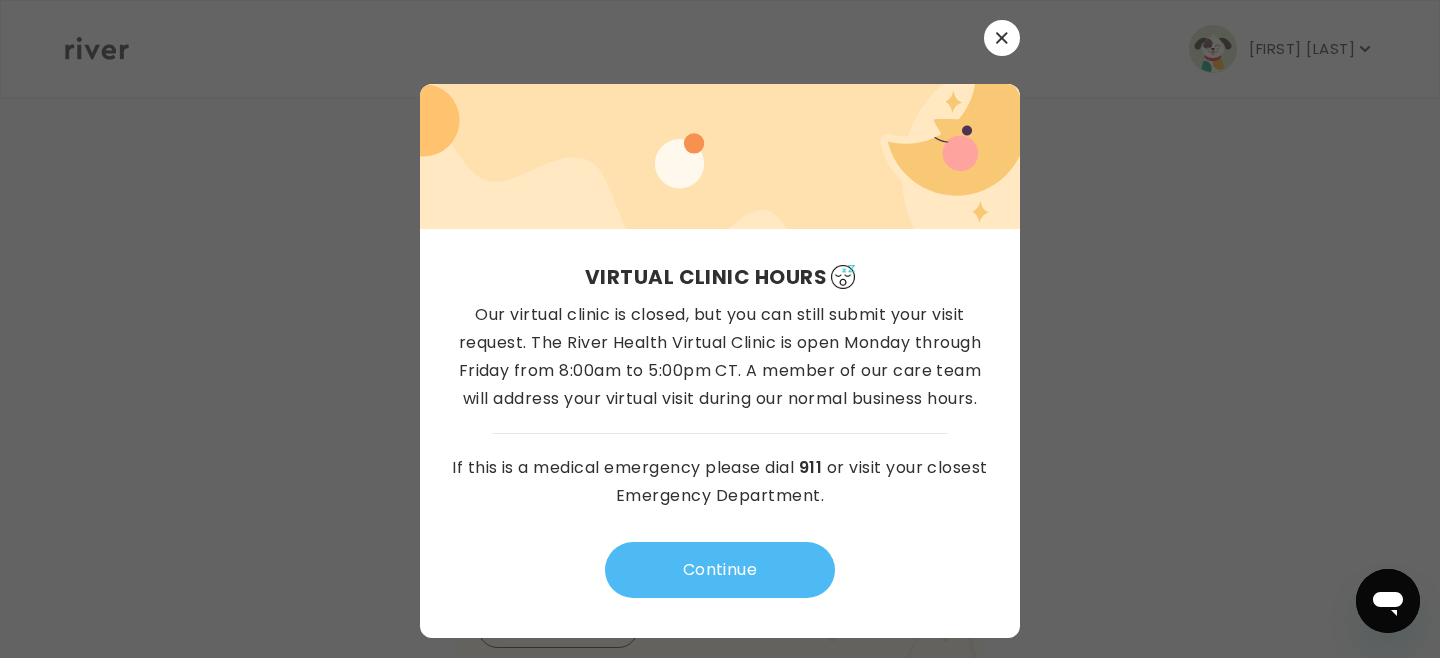 click on "Continue" at bounding box center (720, 570) 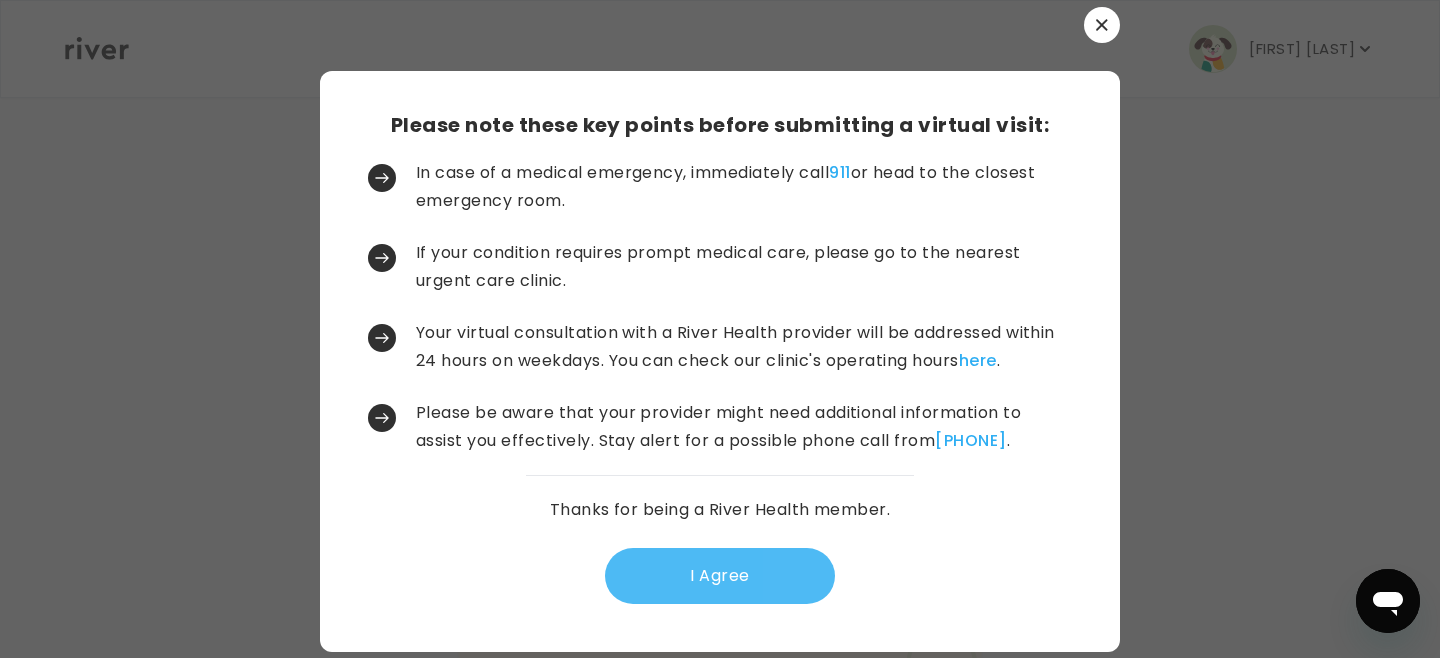 click on "I Agree" at bounding box center [720, 576] 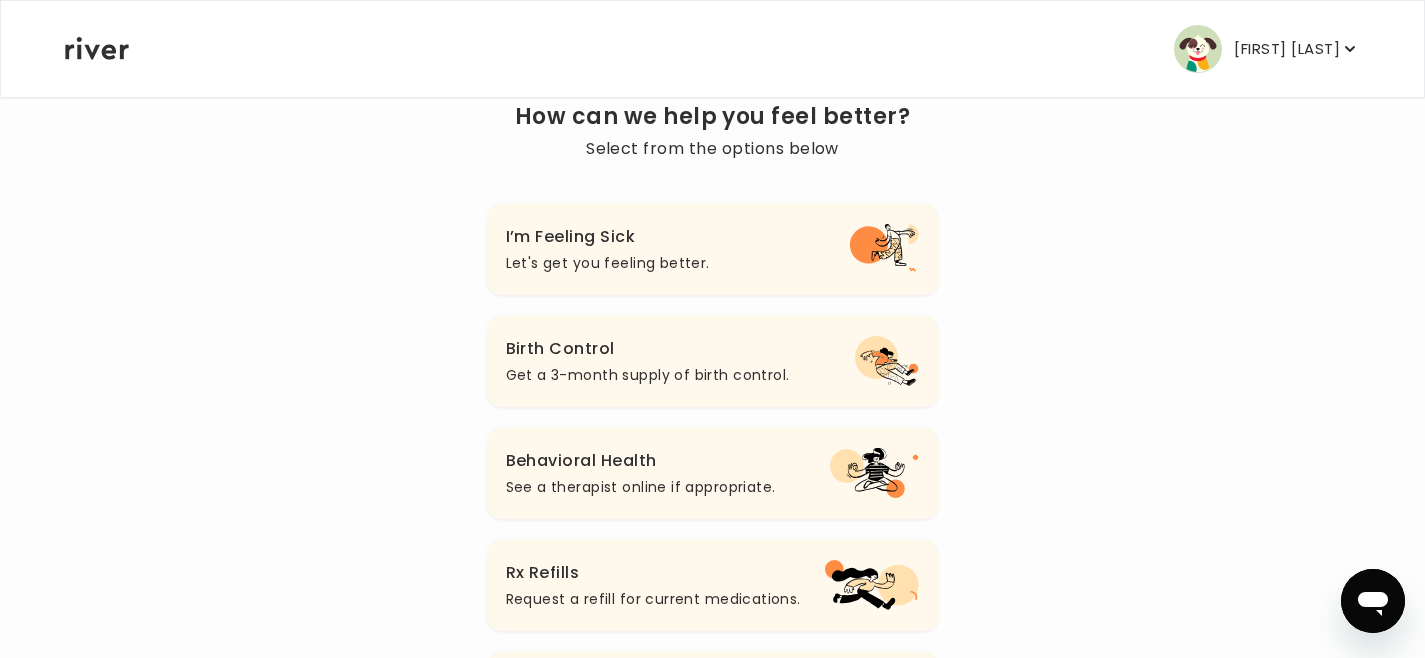 scroll, scrollTop: 0, scrollLeft: 0, axis: both 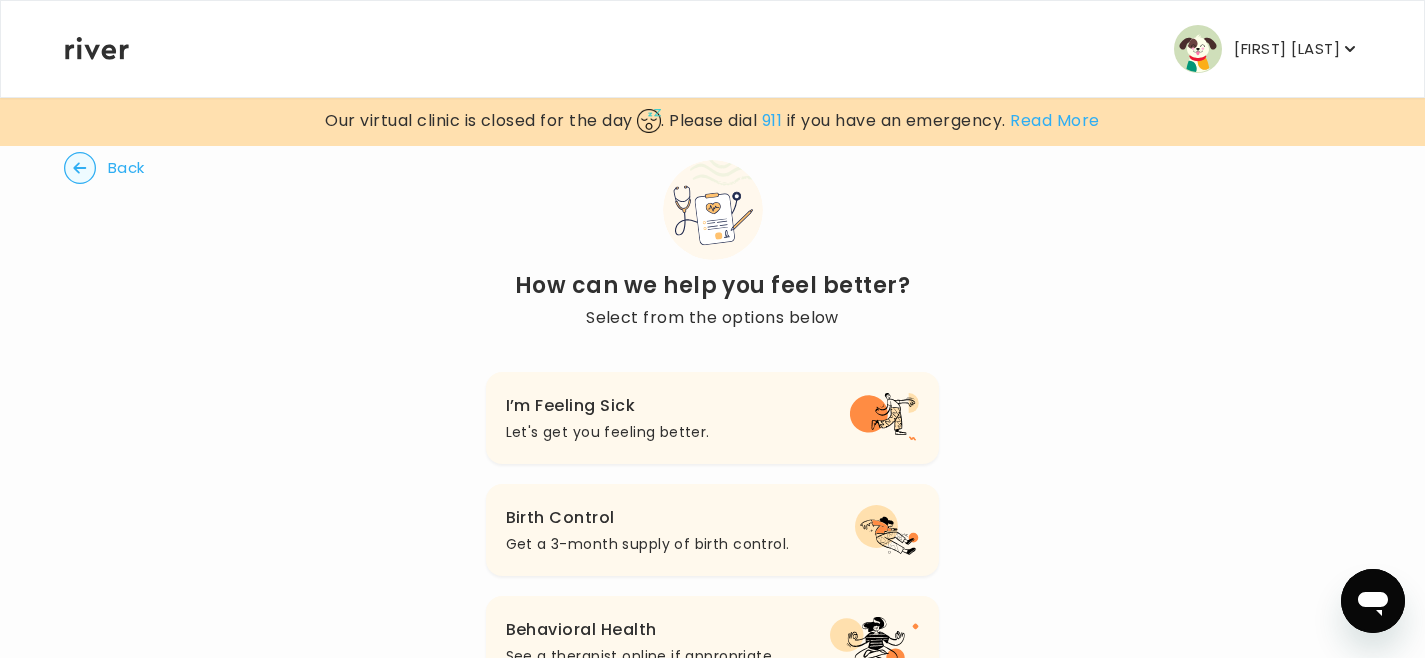click on "Back" at bounding box center (126, 168) 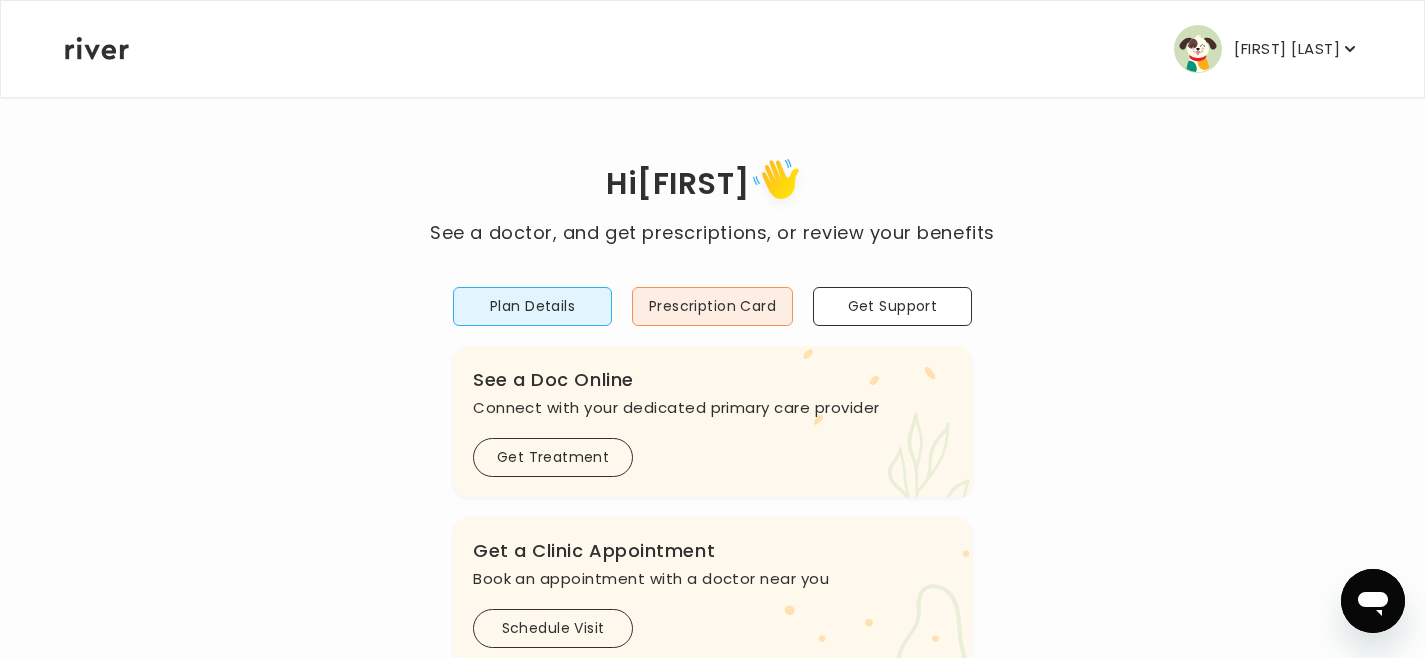 scroll, scrollTop: 355, scrollLeft: 0, axis: vertical 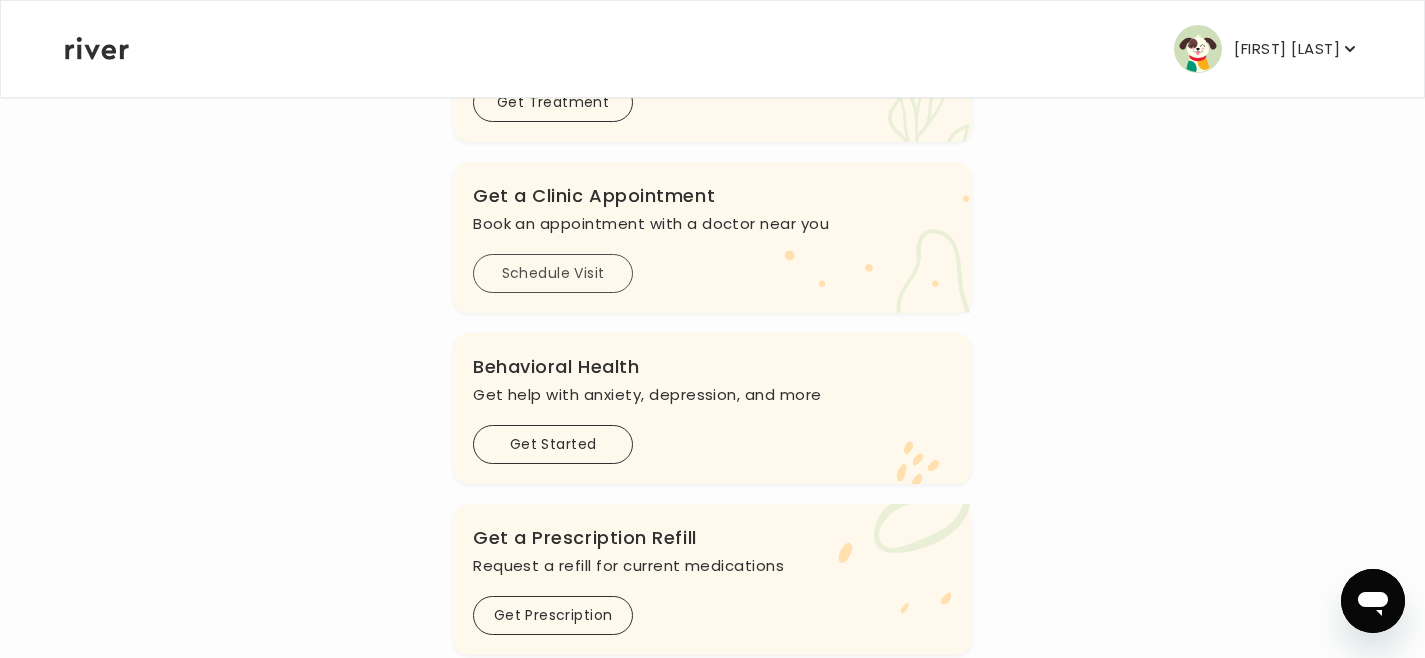 click on "Schedule Visit" at bounding box center (553, 273) 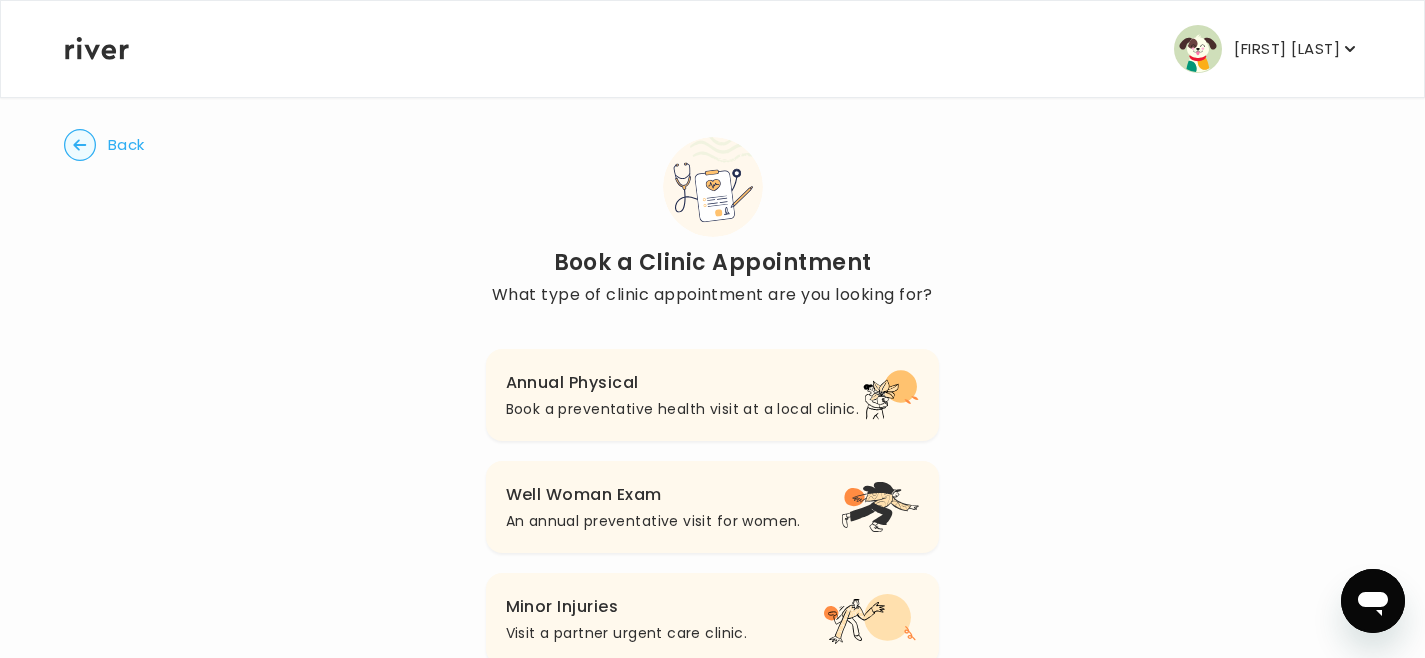 scroll, scrollTop: 0, scrollLeft: 0, axis: both 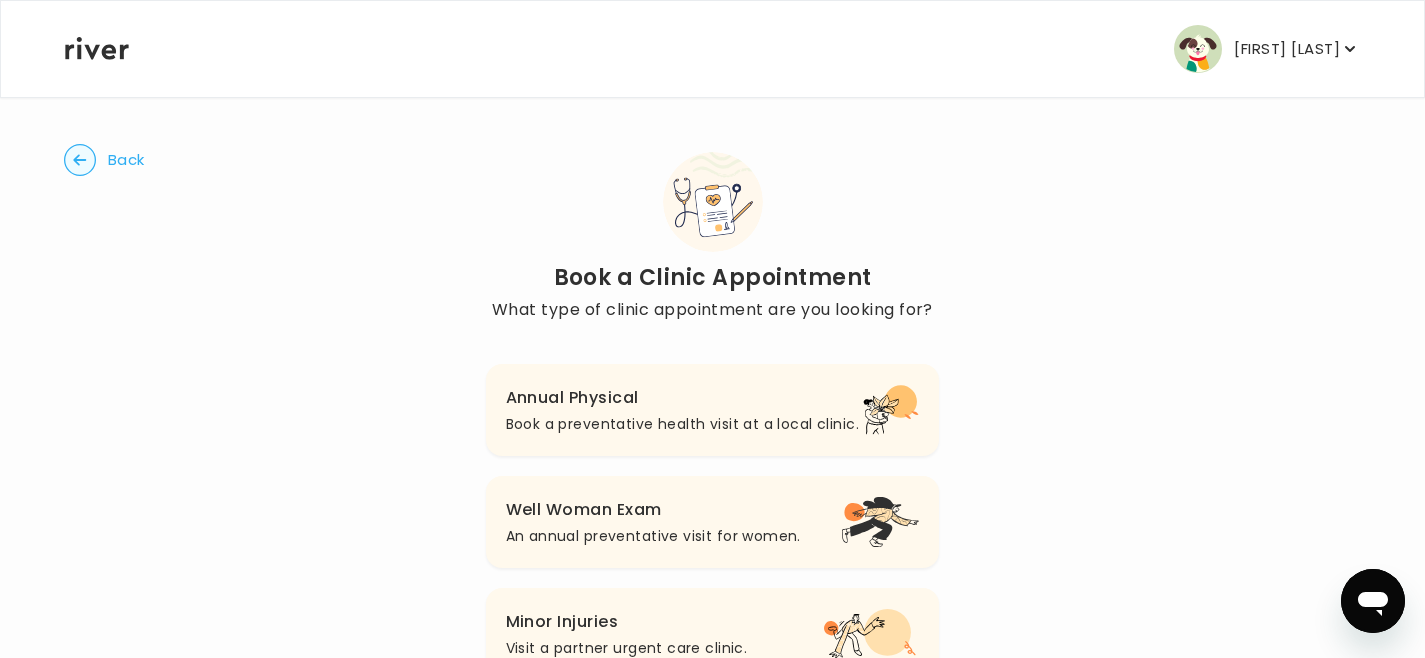 click on "Back" at bounding box center (126, 160) 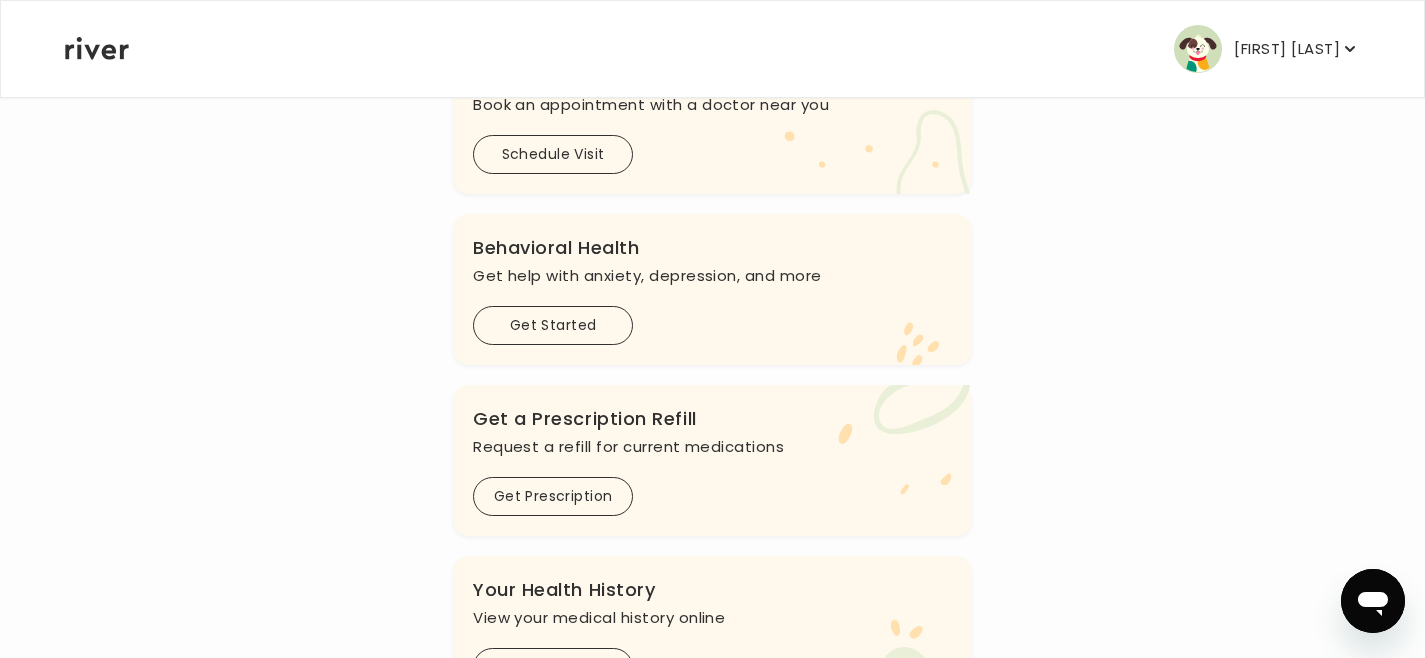 scroll, scrollTop: 490, scrollLeft: 0, axis: vertical 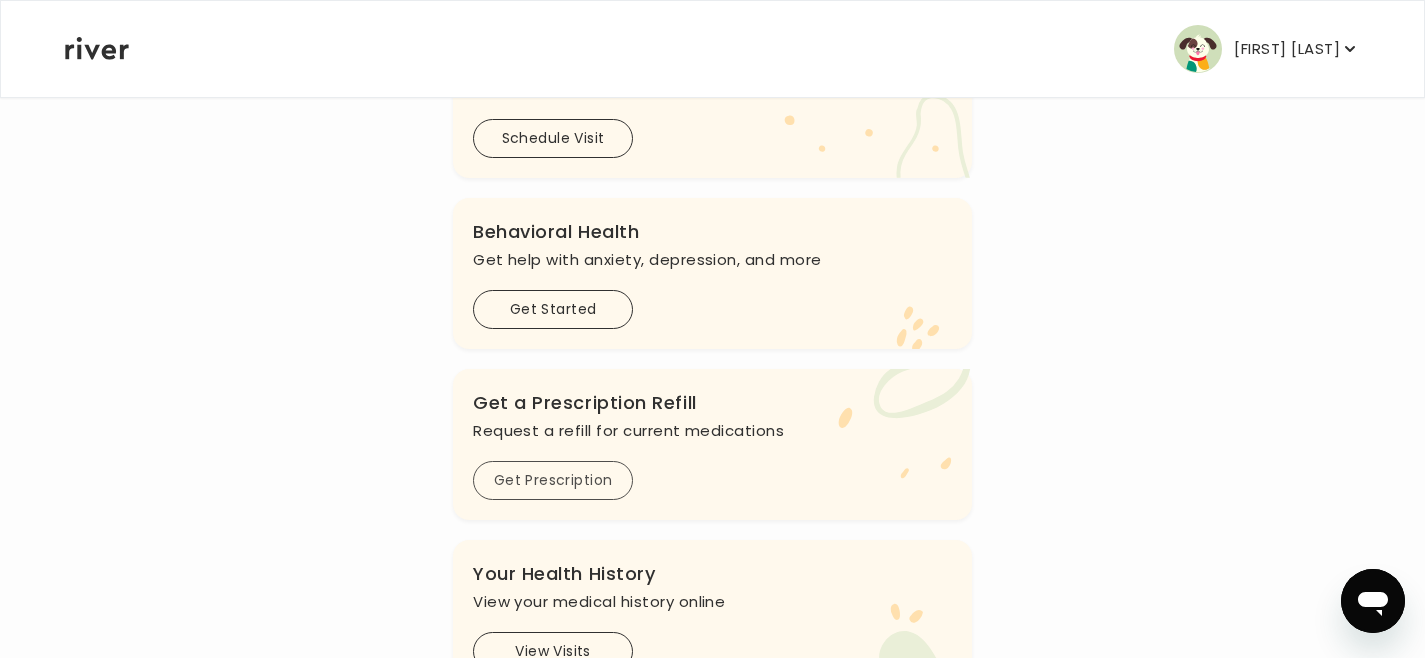 click on "Get Prescription" at bounding box center [553, 480] 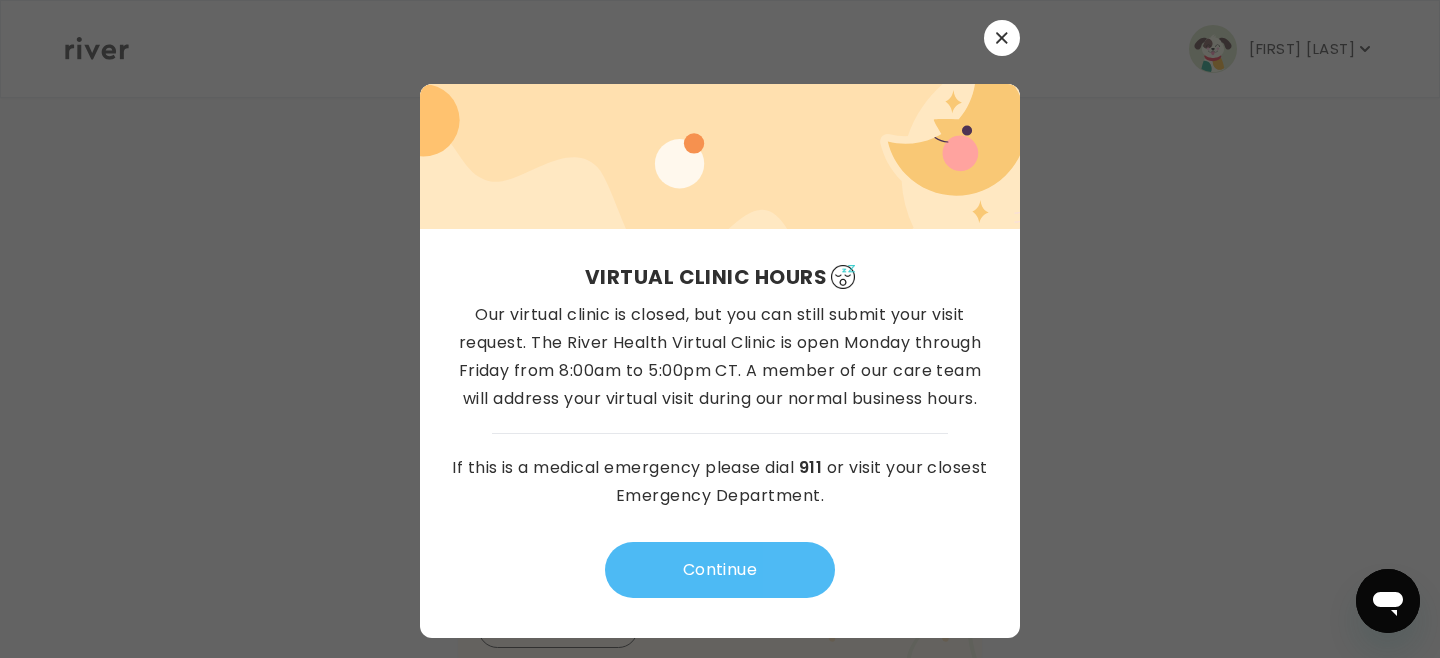 click on "Continue" at bounding box center [720, 570] 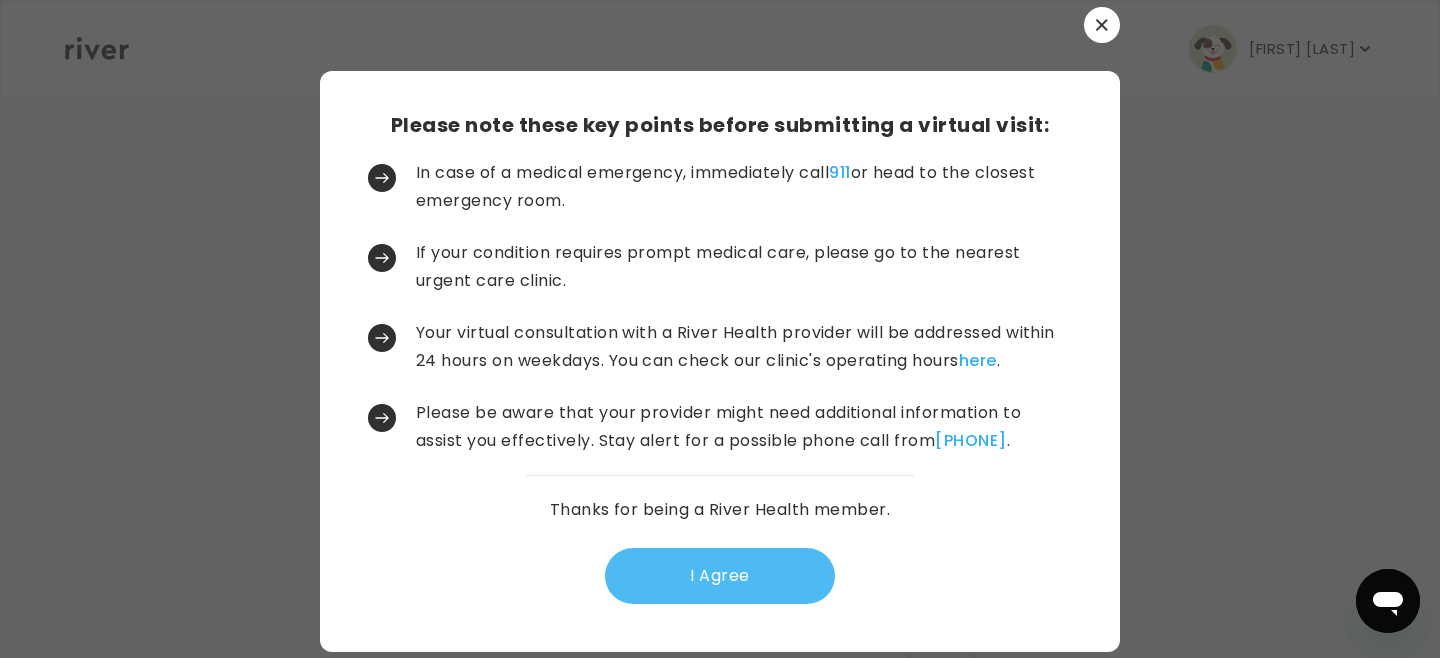 click on "I Agree" at bounding box center (720, 576) 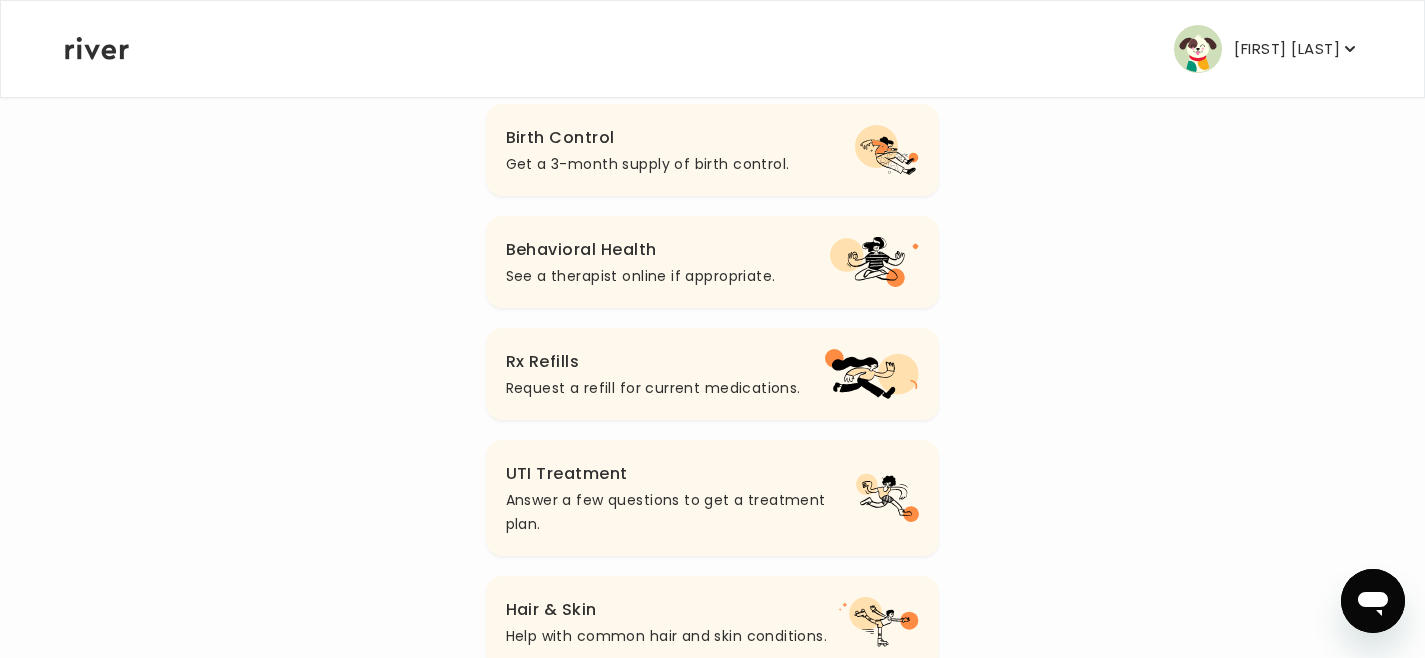 click on "Rx Refills" at bounding box center (653, 362) 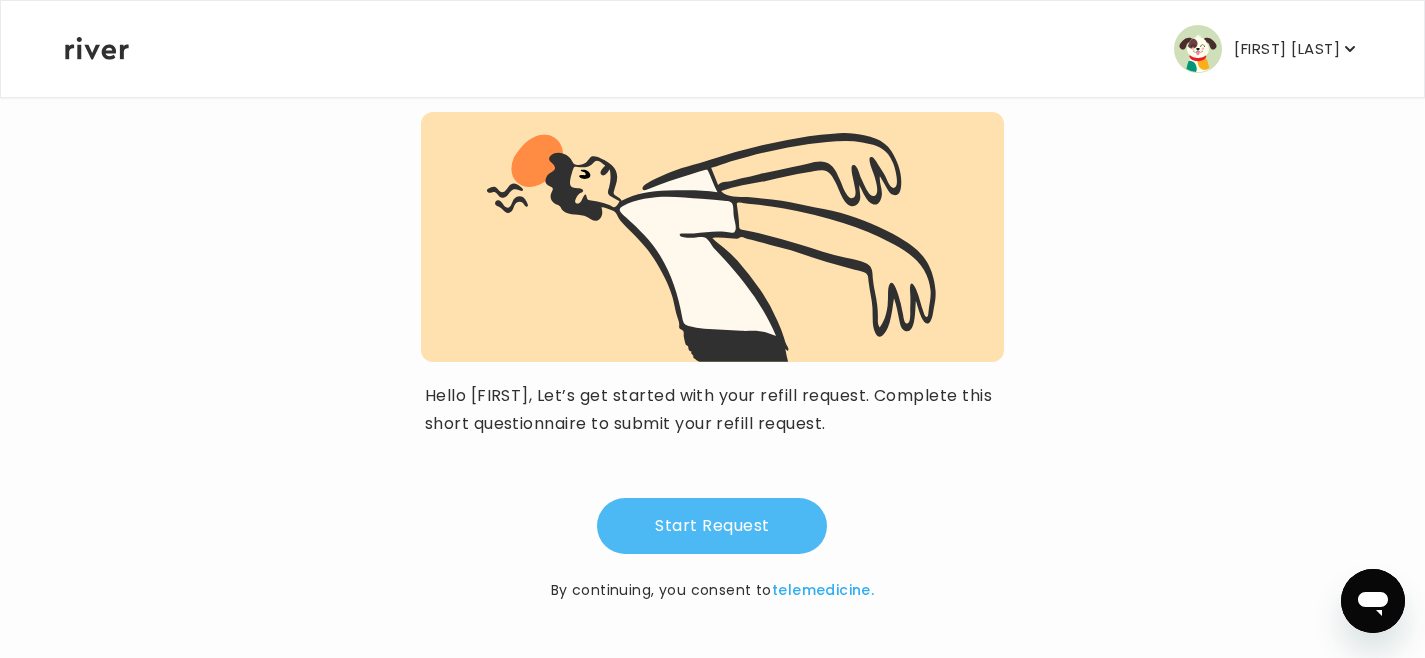 click on "Start Request" at bounding box center [712, 526] 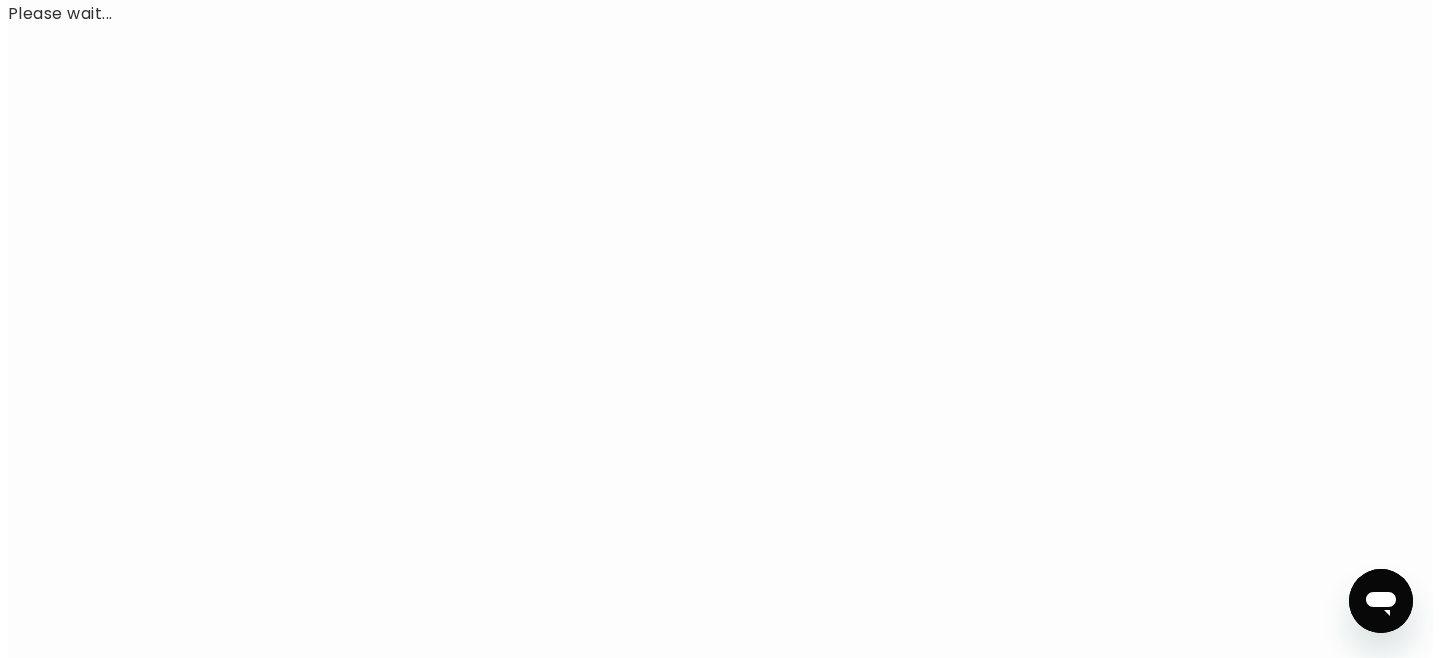 scroll, scrollTop: 0, scrollLeft: 0, axis: both 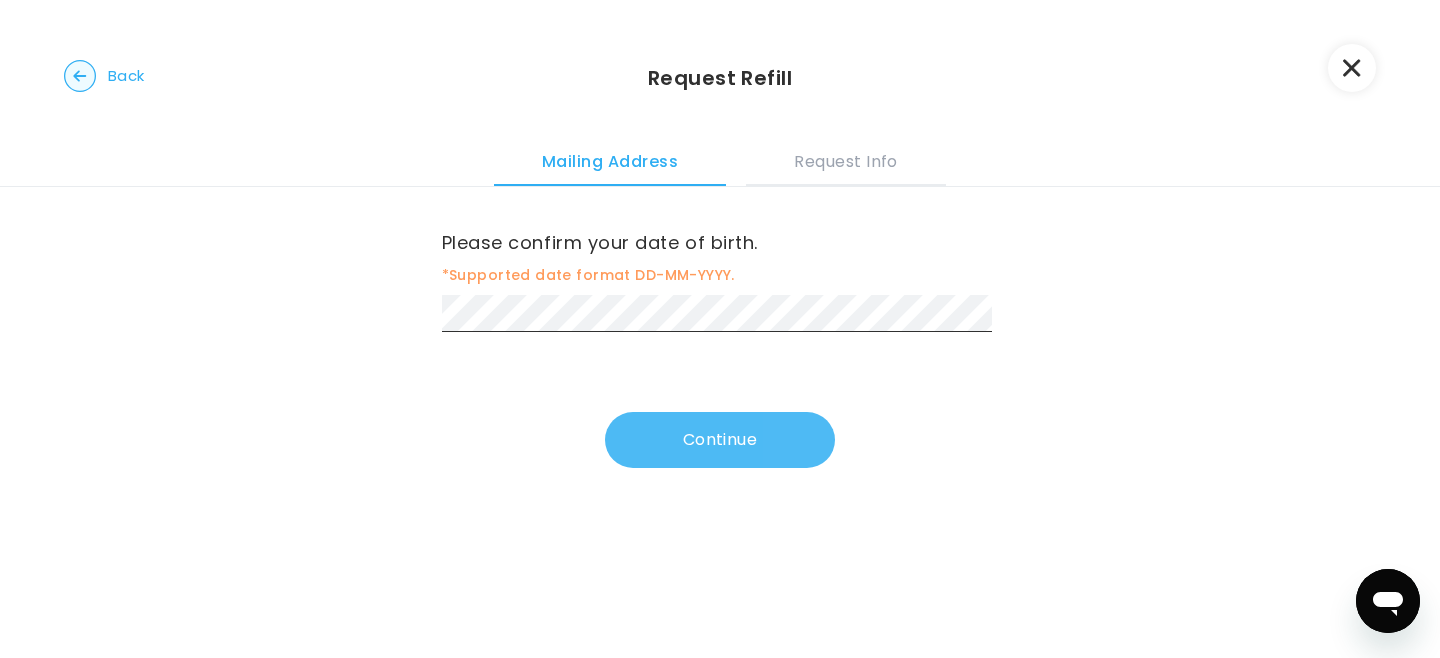 click on "Continue" at bounding box center [720, 440] 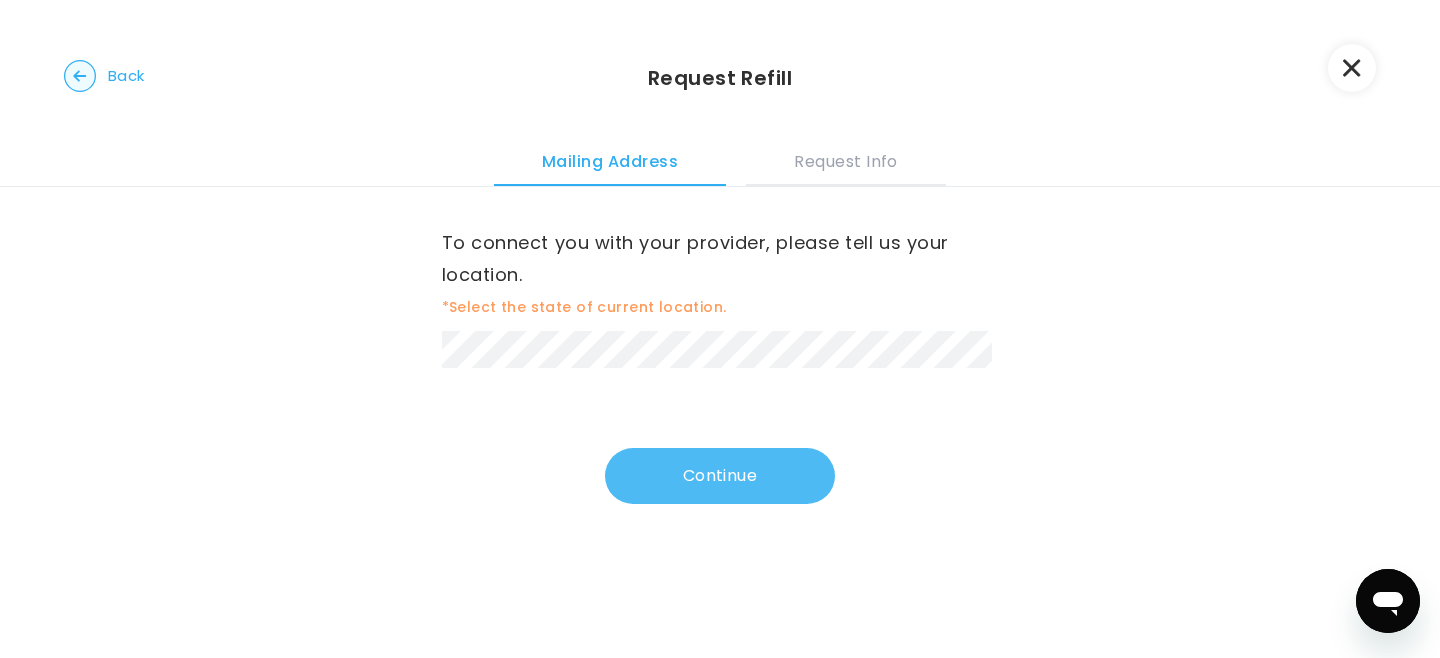 click on "Continue" at bounding box center (720, 476) 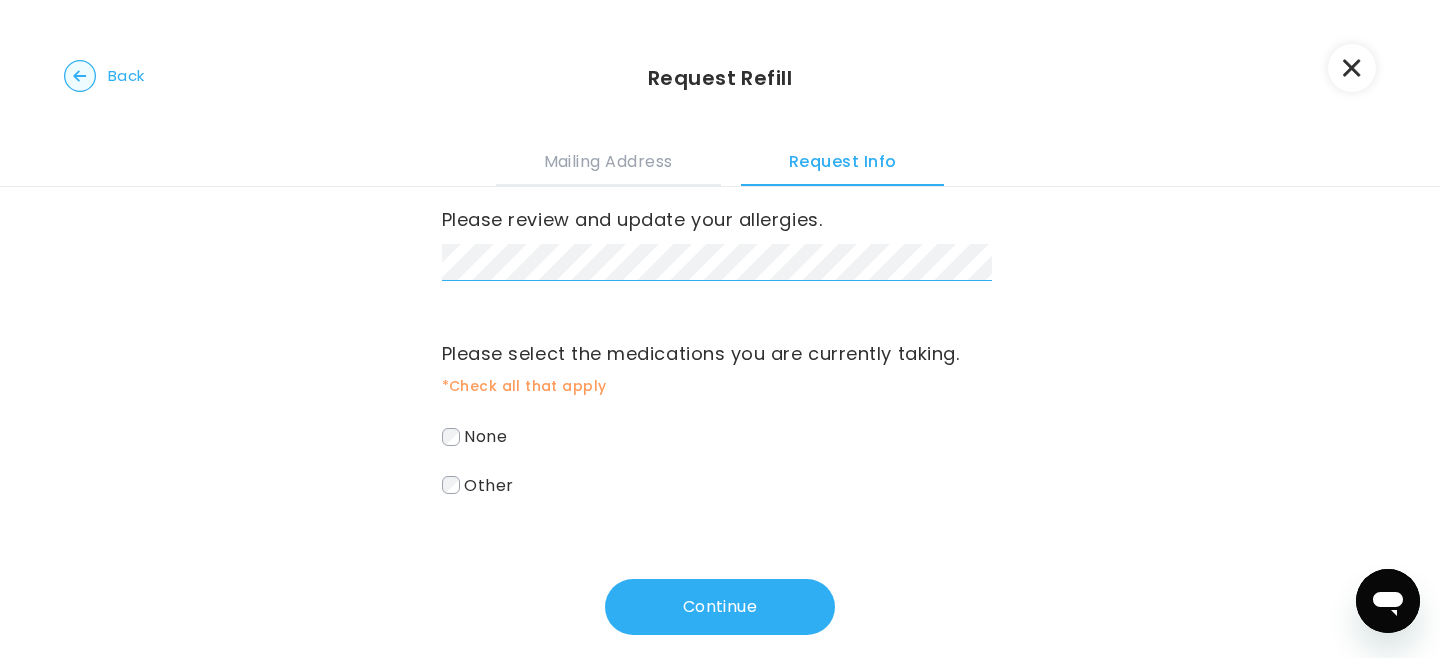 scroll, scrollTop: 50, scrollLeft: 0, axis: vertical 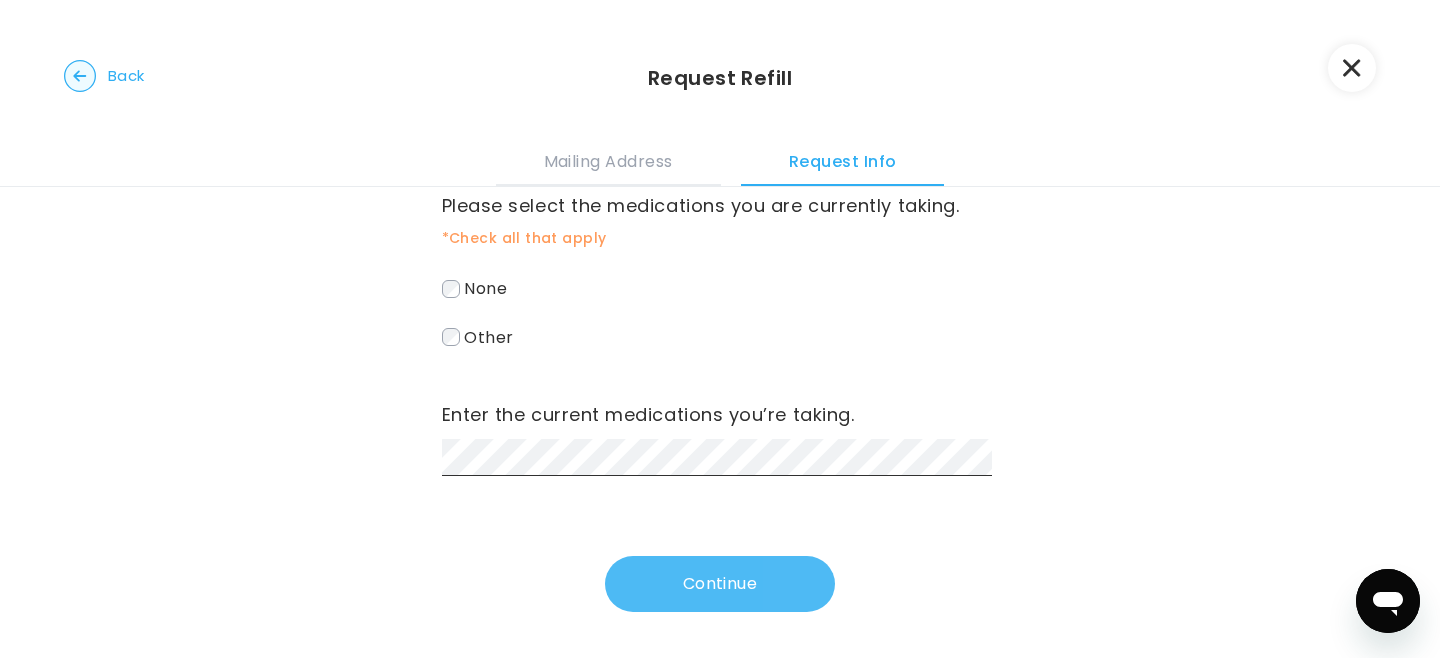 click on "Continue" at bounding box center (720, 584) 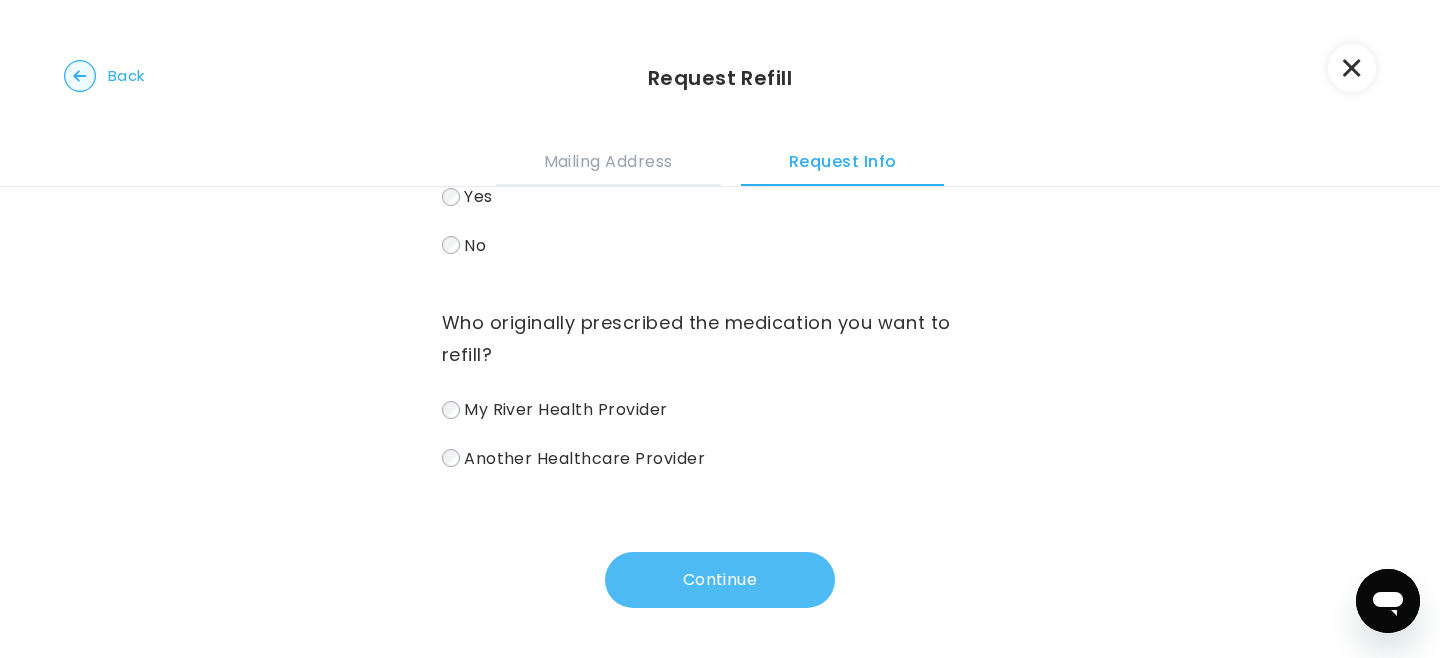 scroll, scrollTop: 0, scrollLeft: 0, axis: both 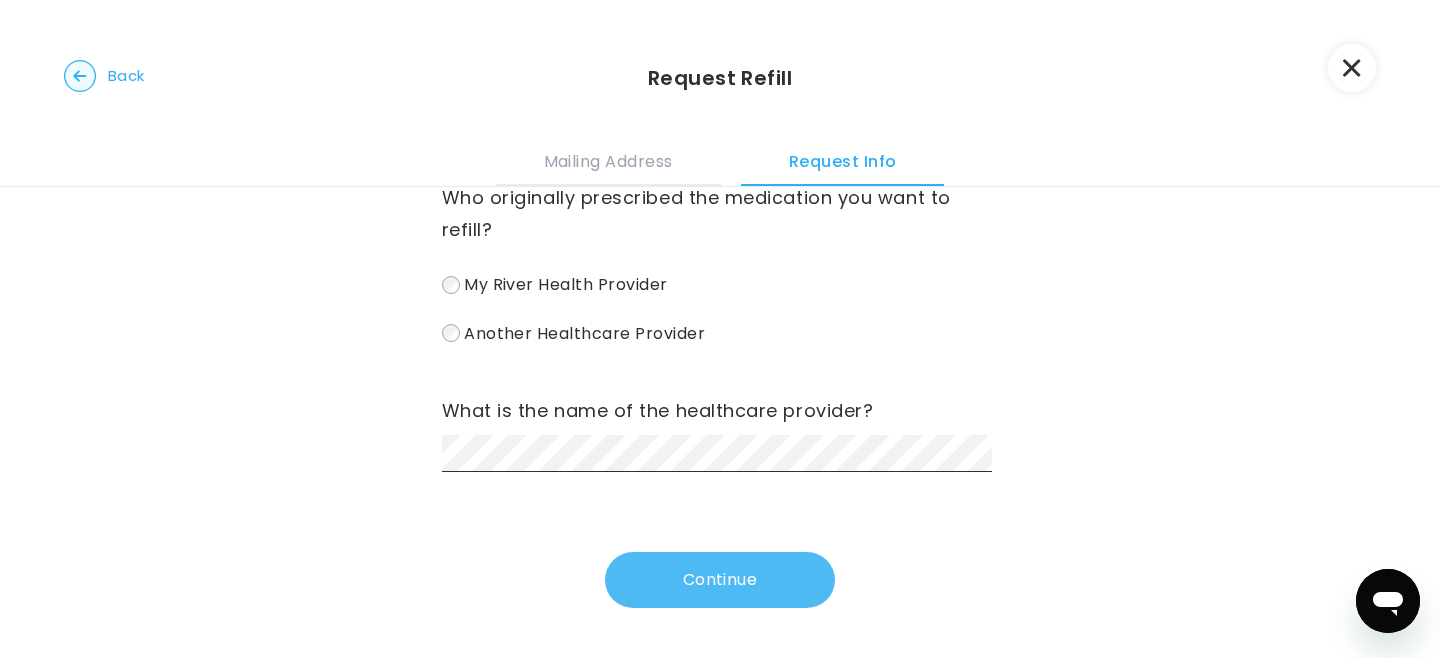 click on "Continue" at bounding box center (720, 580) 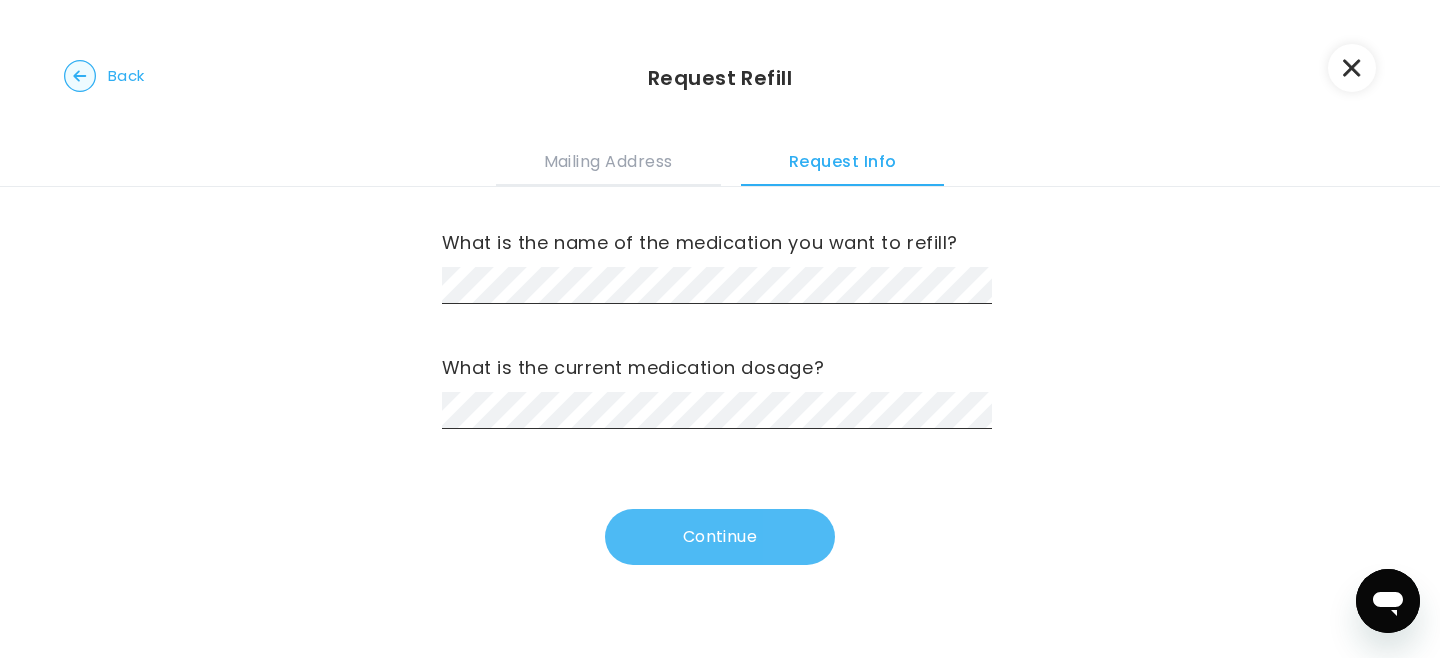 scroll, scrollTop: 0, scrollLeft: 0, axis: both 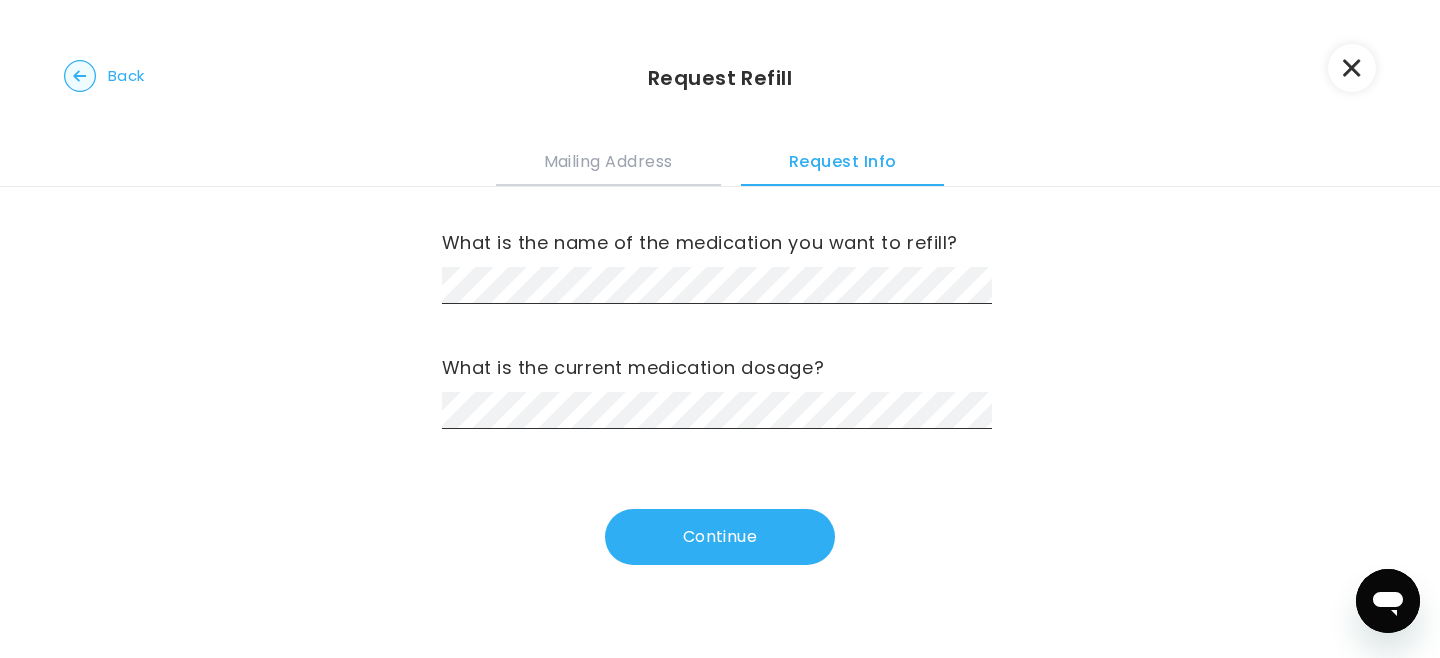 click on "Mailing Address" at bounding box center [608, 159] 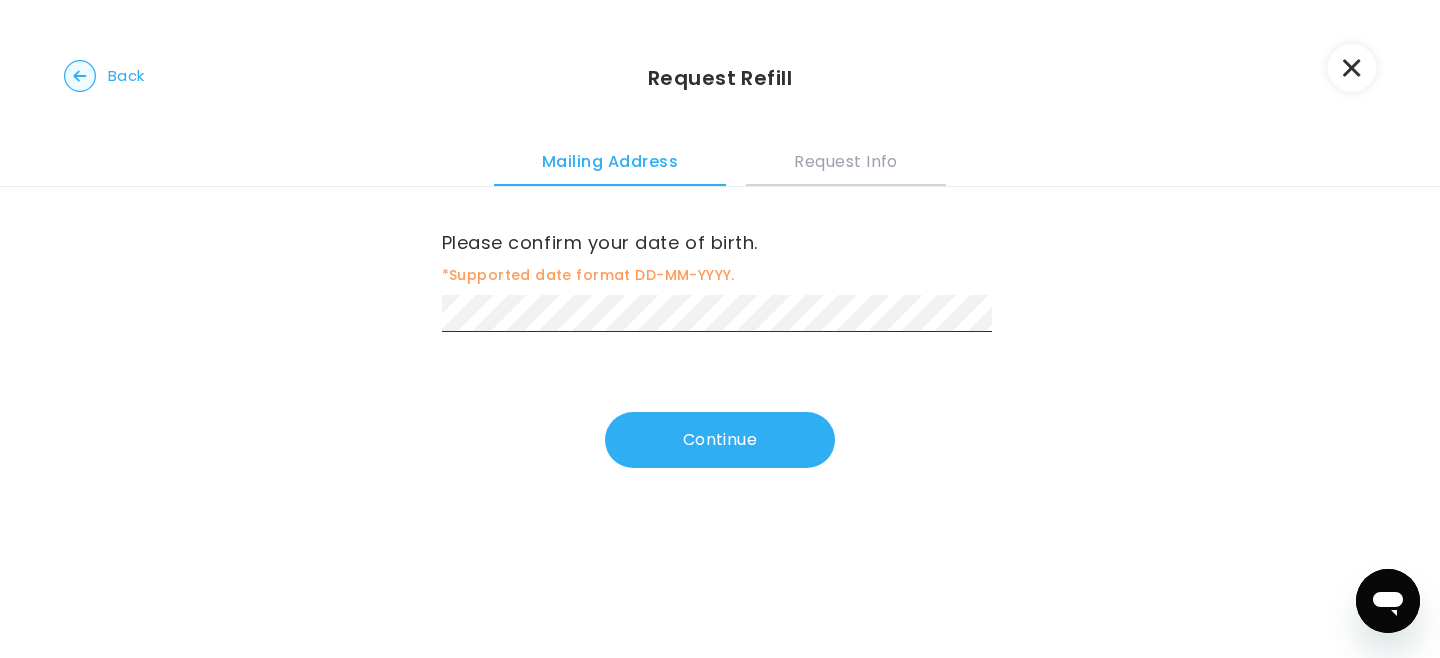click on "Request Info" at bounding box center (846, 159) 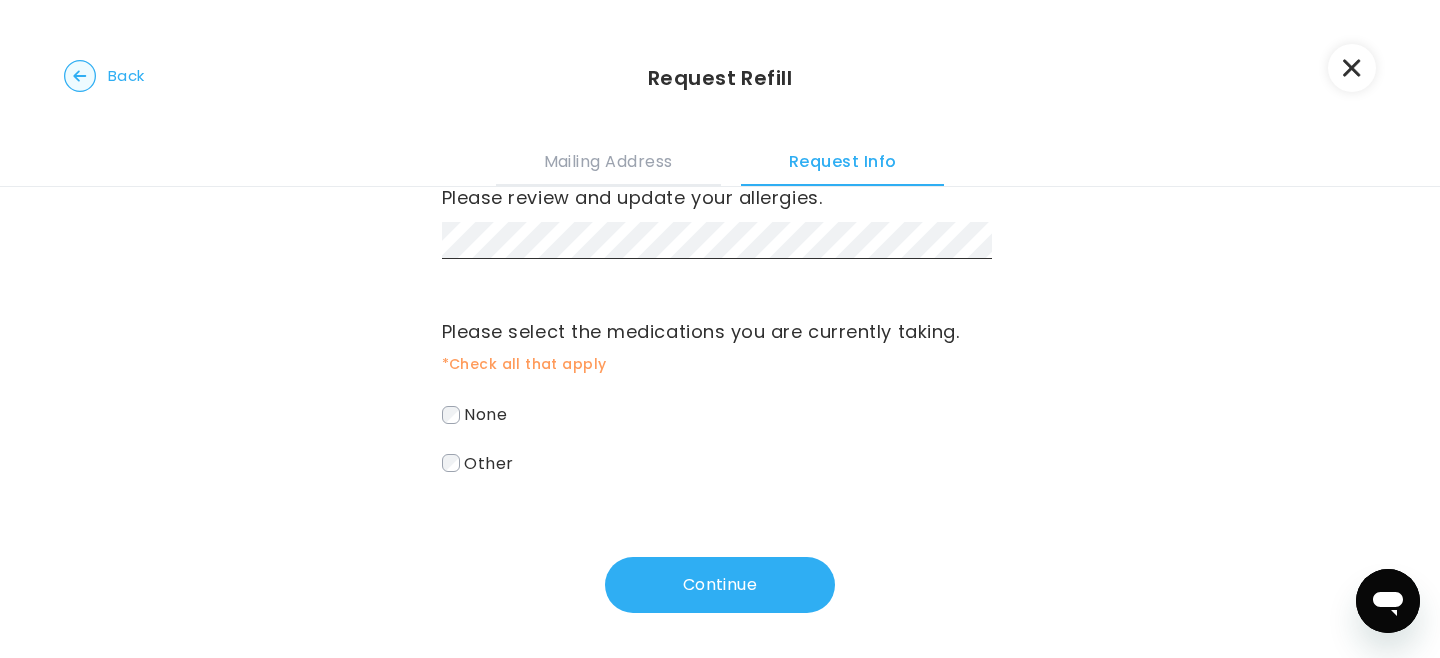 scroll, scrollTop: 50, scrollLeft: 0, axis: vertical 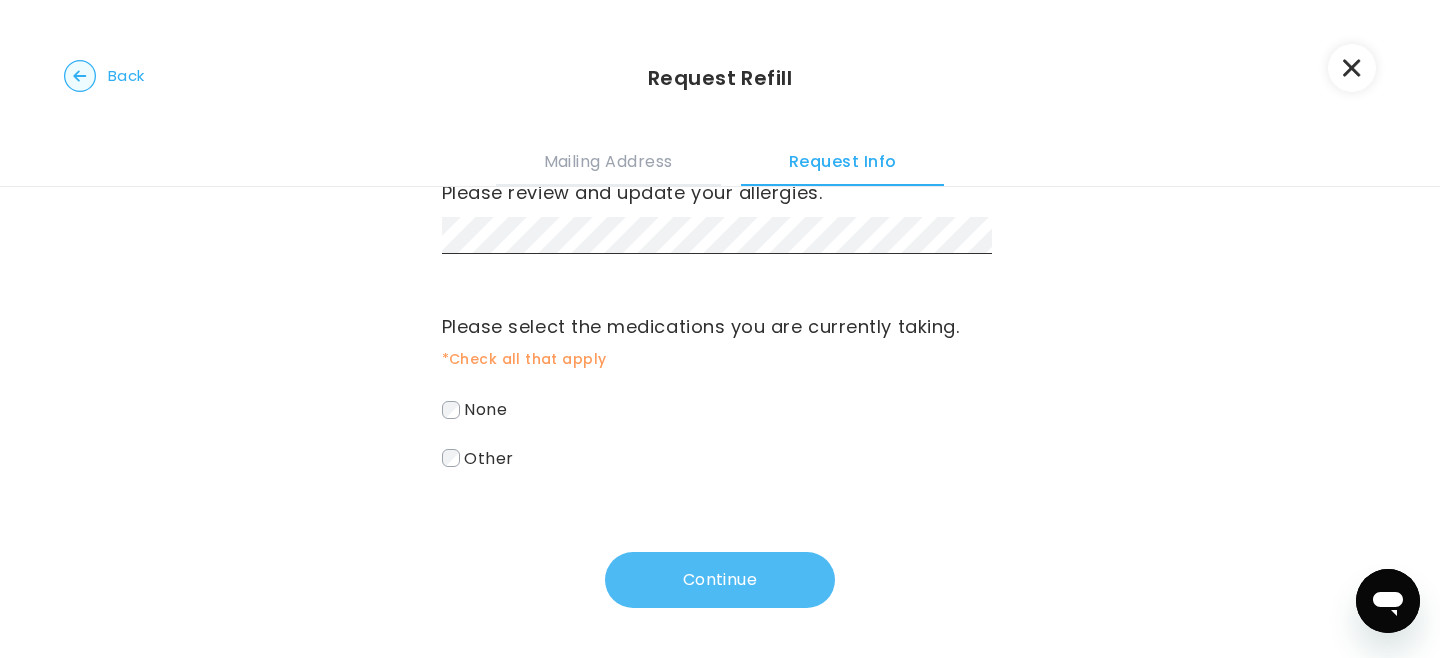 click on "Continue" at bounding box center [720, 580] 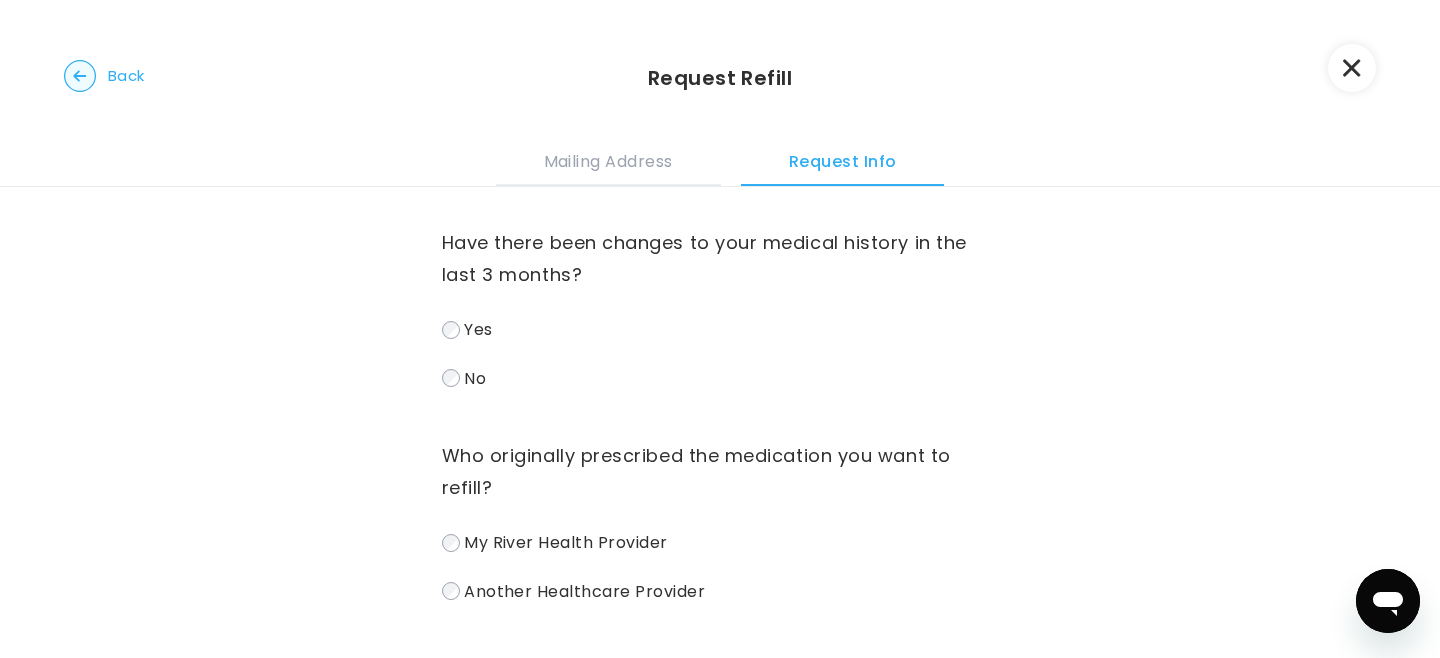 scroll, scrollTop: 133, scrollLeft: 0, axis: vertical 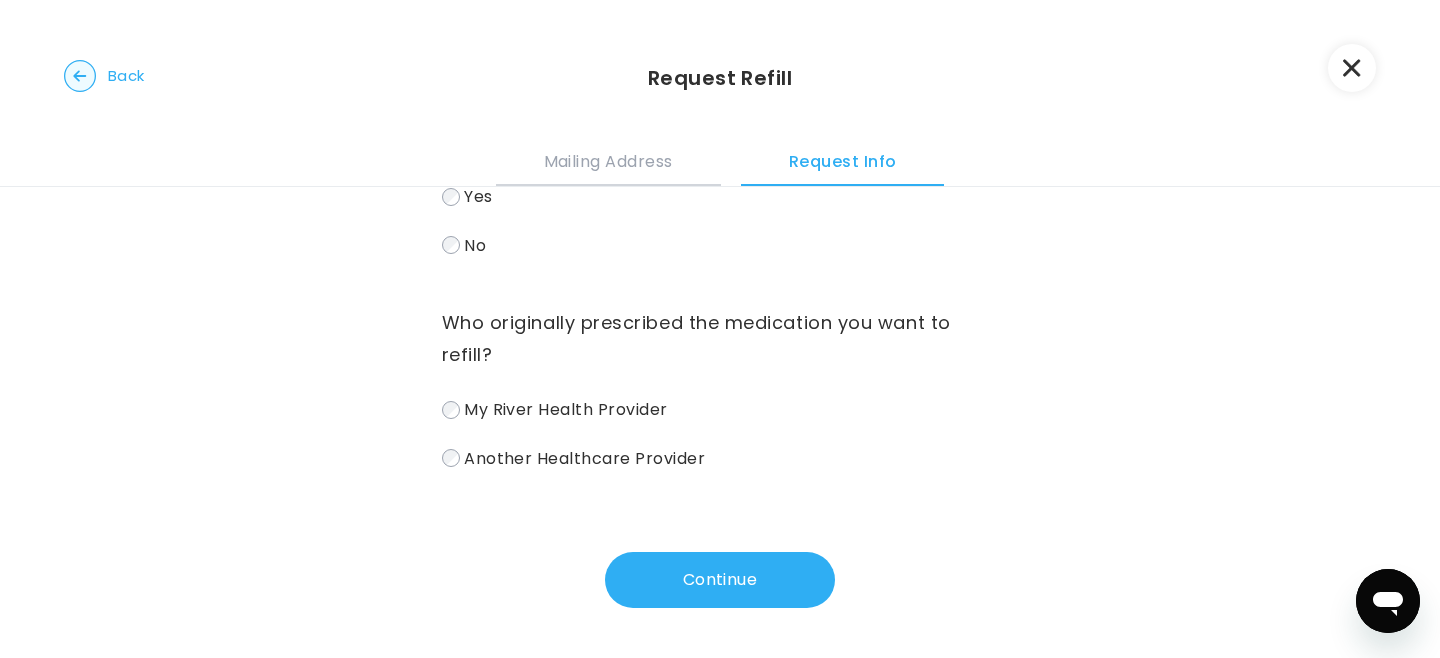 click on "Mailing Address" at bounding box center (608, 159) 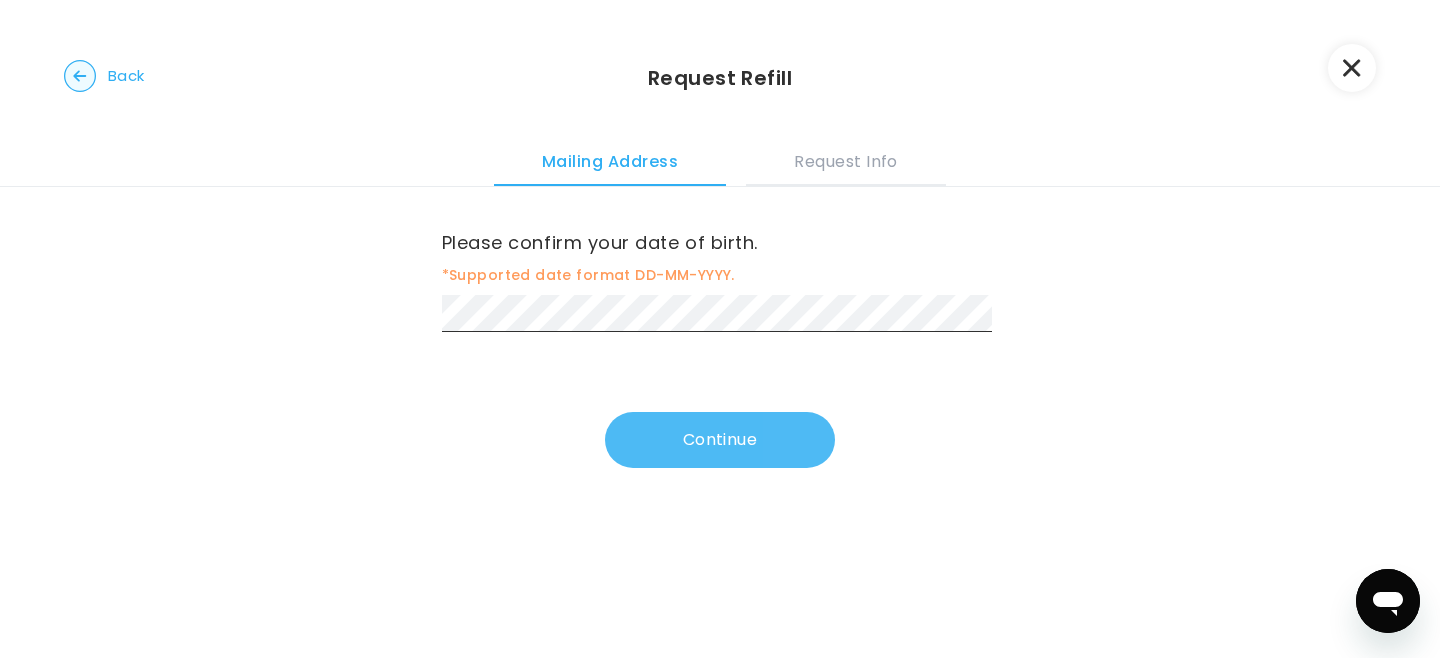 click on "Continue" at bounding box center [720, 440] 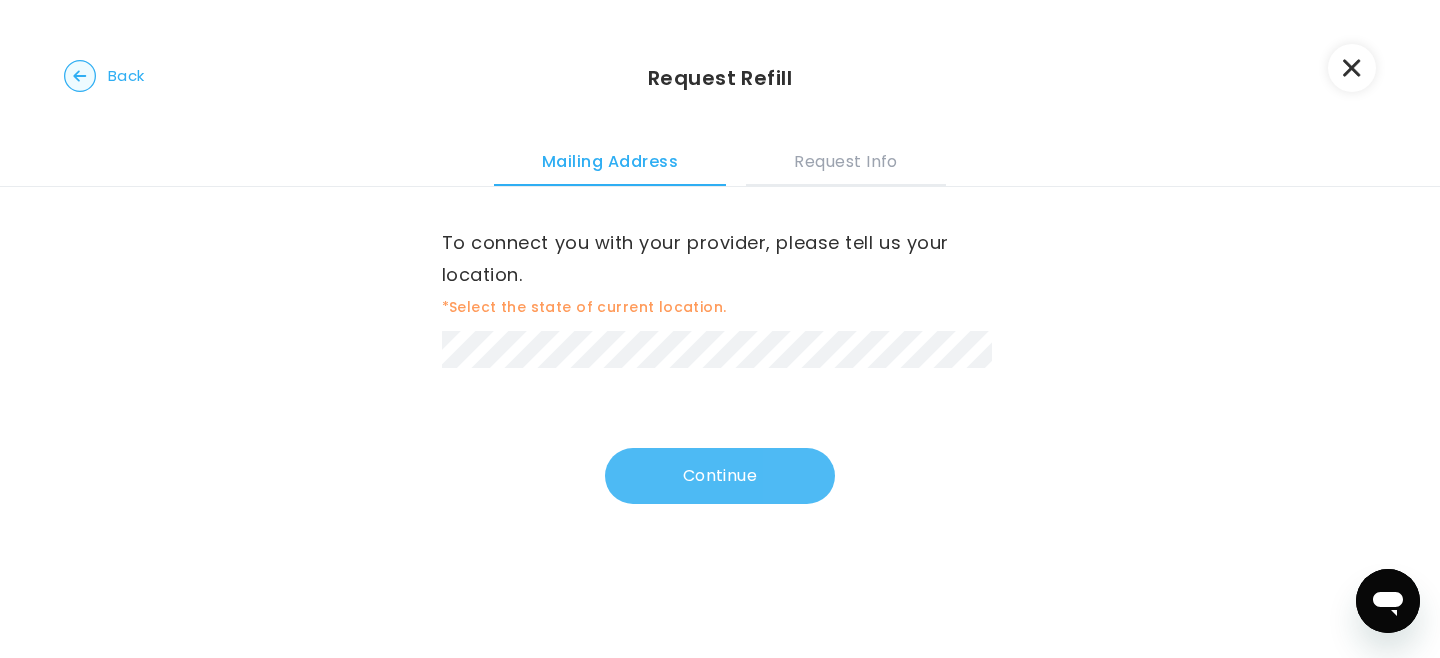 click on "Continue" at bounding box center [720, 476] 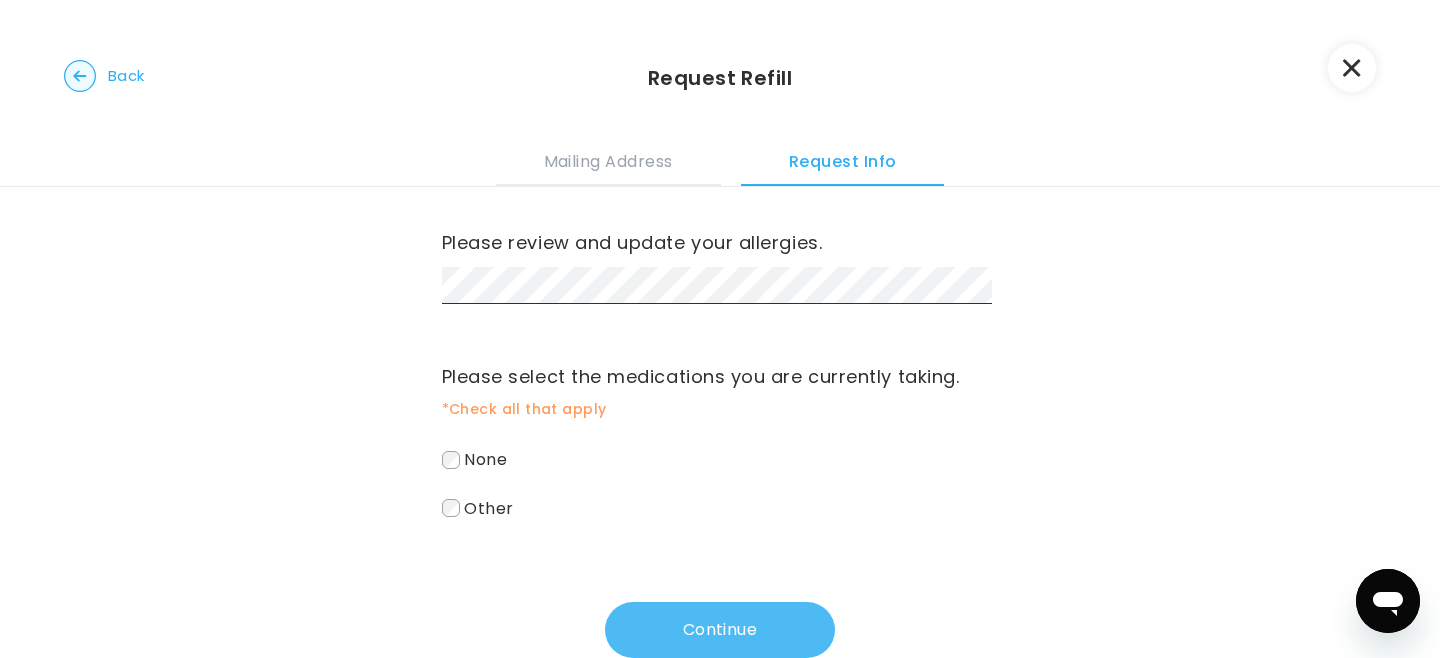 click on "Continue" at bounding box center (720, 630) 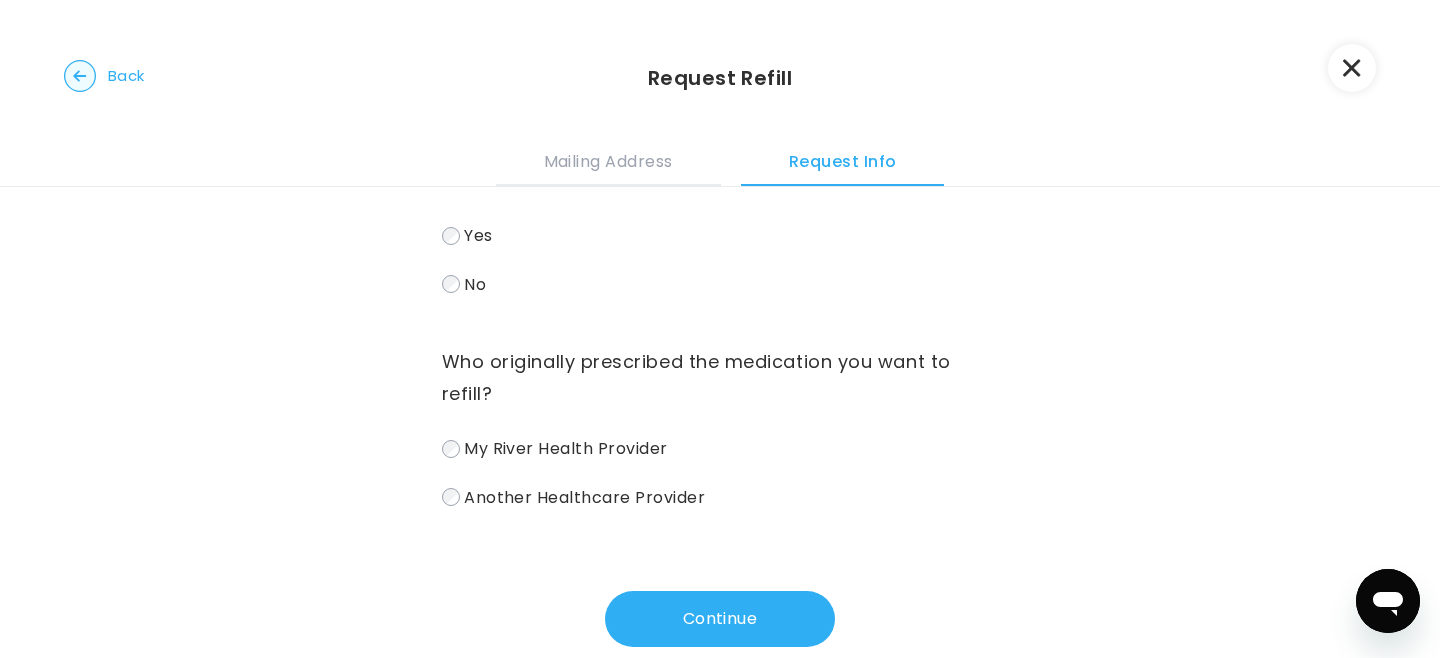 scroll, scrollTop: 133, scrollLeft: 0, axis: vertical 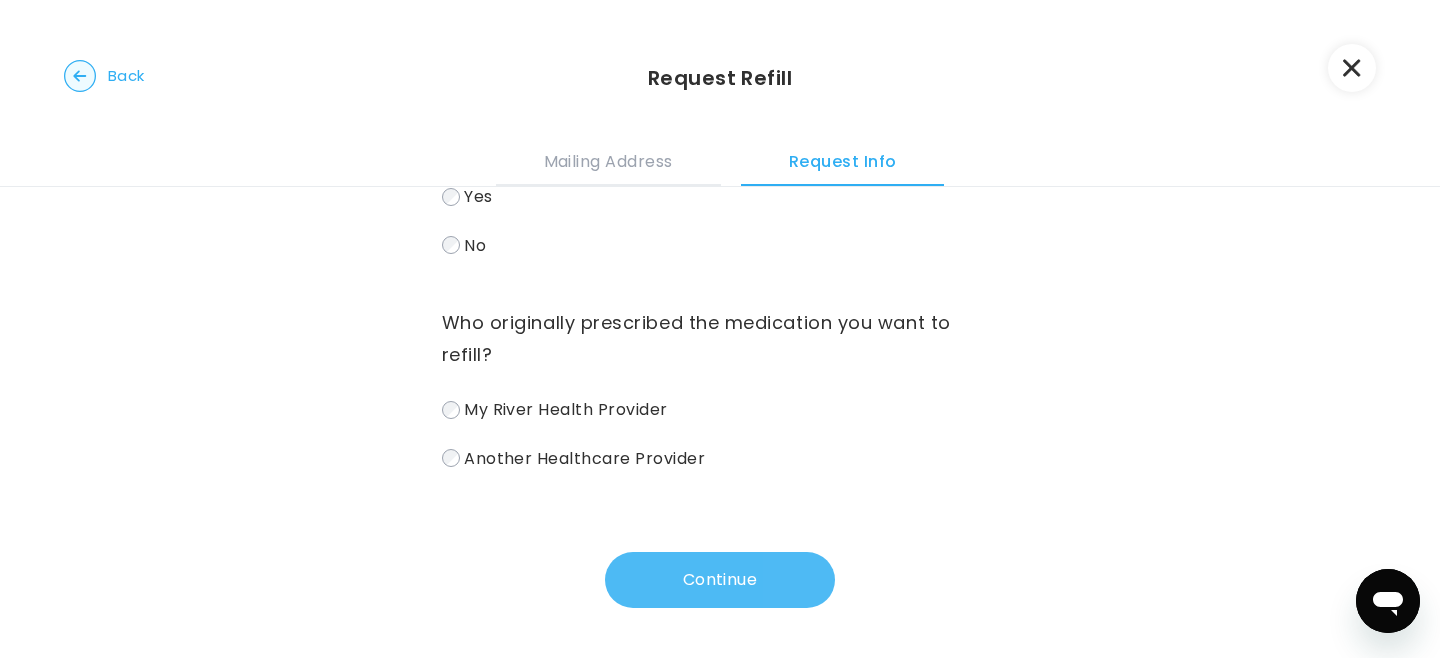click on "Continue" at bounding box center [720, 580] 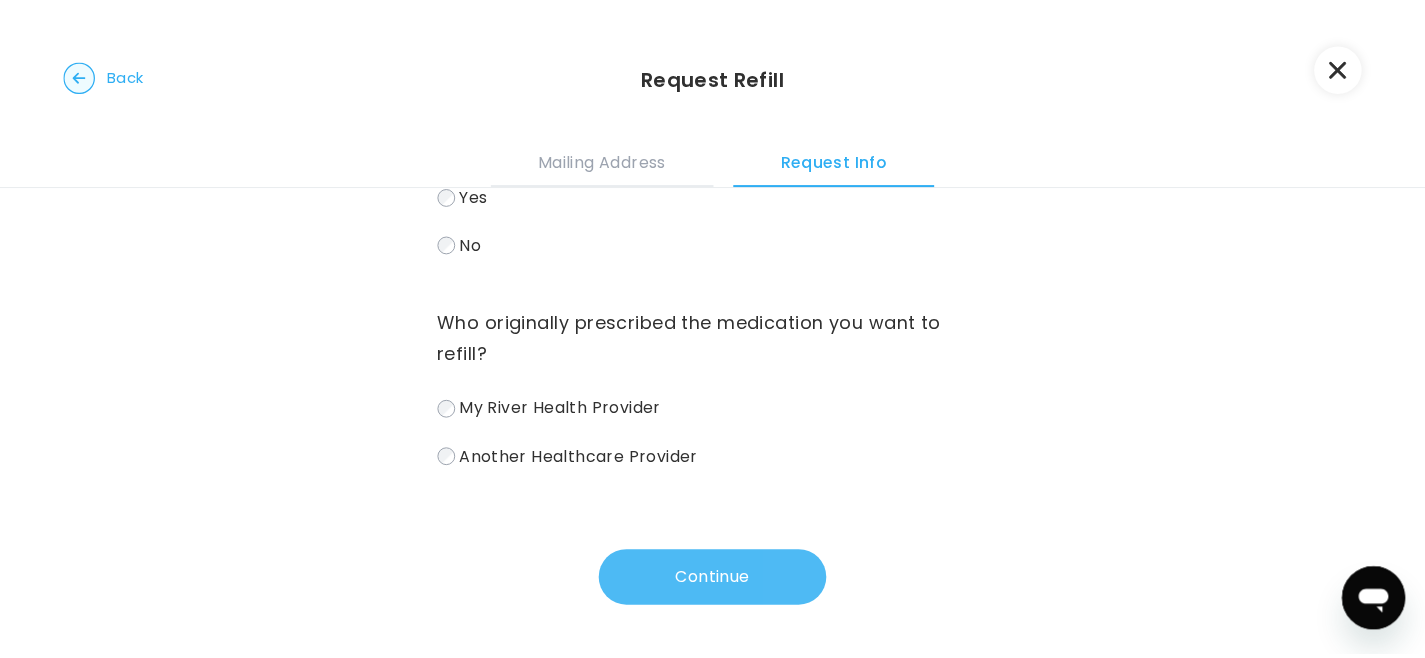 scroll, scrollTop: 0, scrollLeft: 0, axis: both 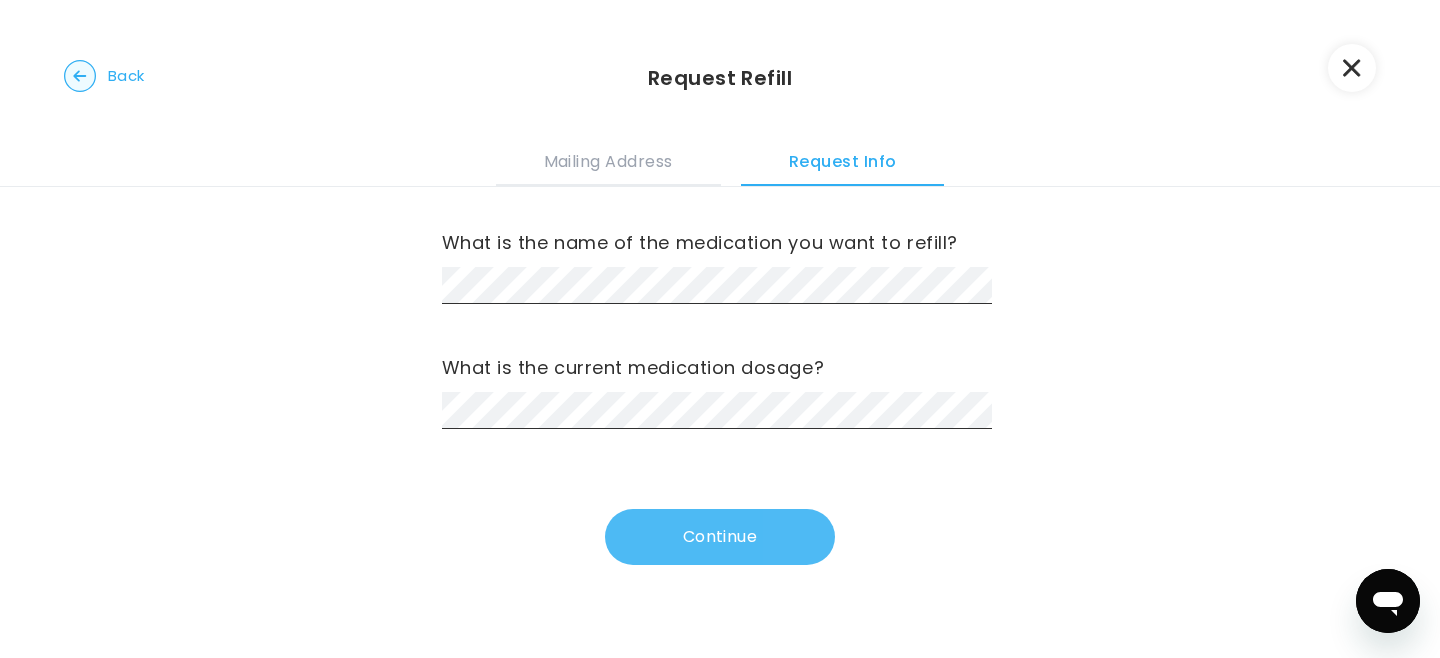 click on "Continue" at bounding box center (720, 537) 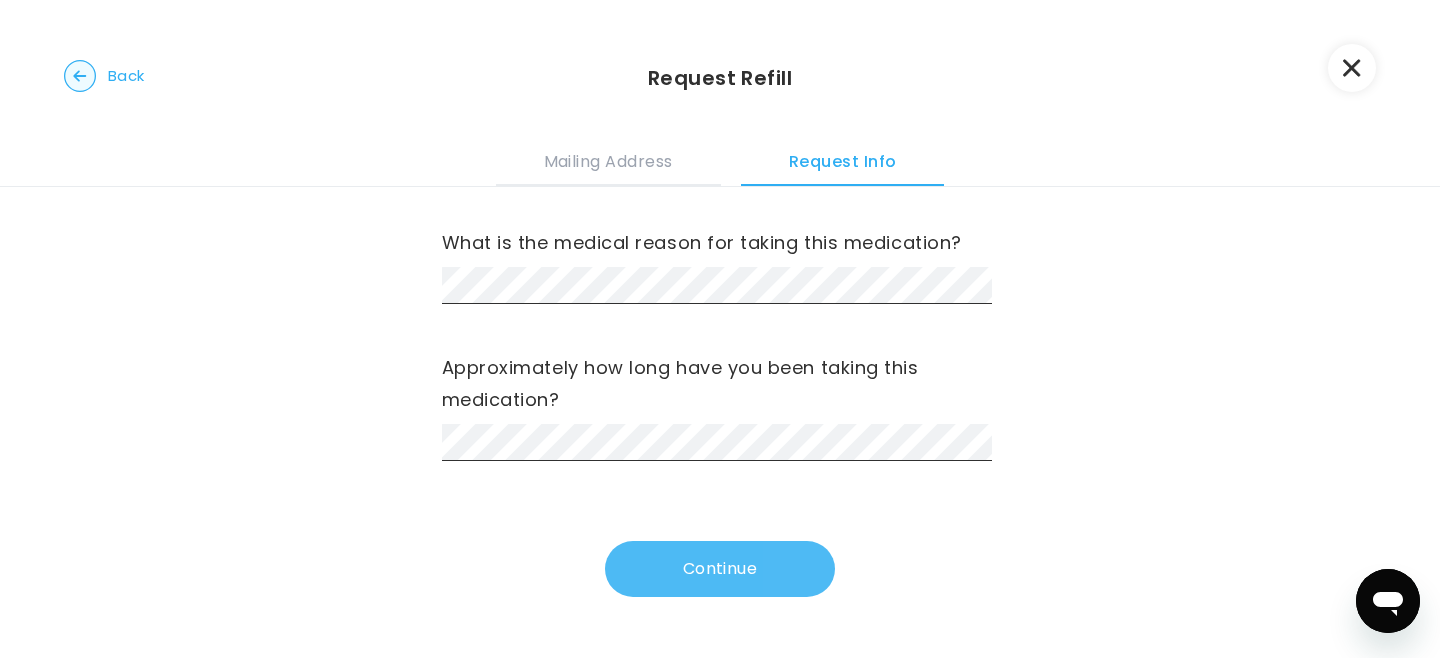 click on "Continue" at bounding box center [720, 569] 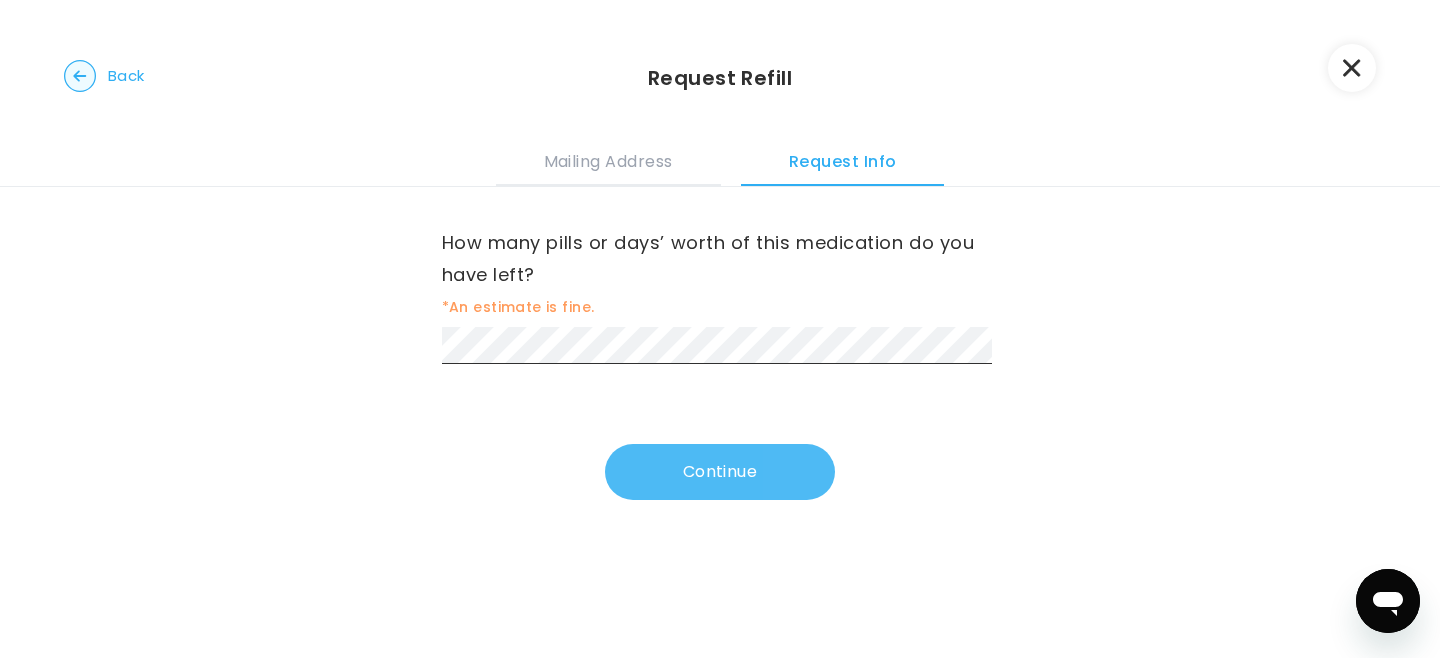 click on "Continue" at bounding box center [720, 472] 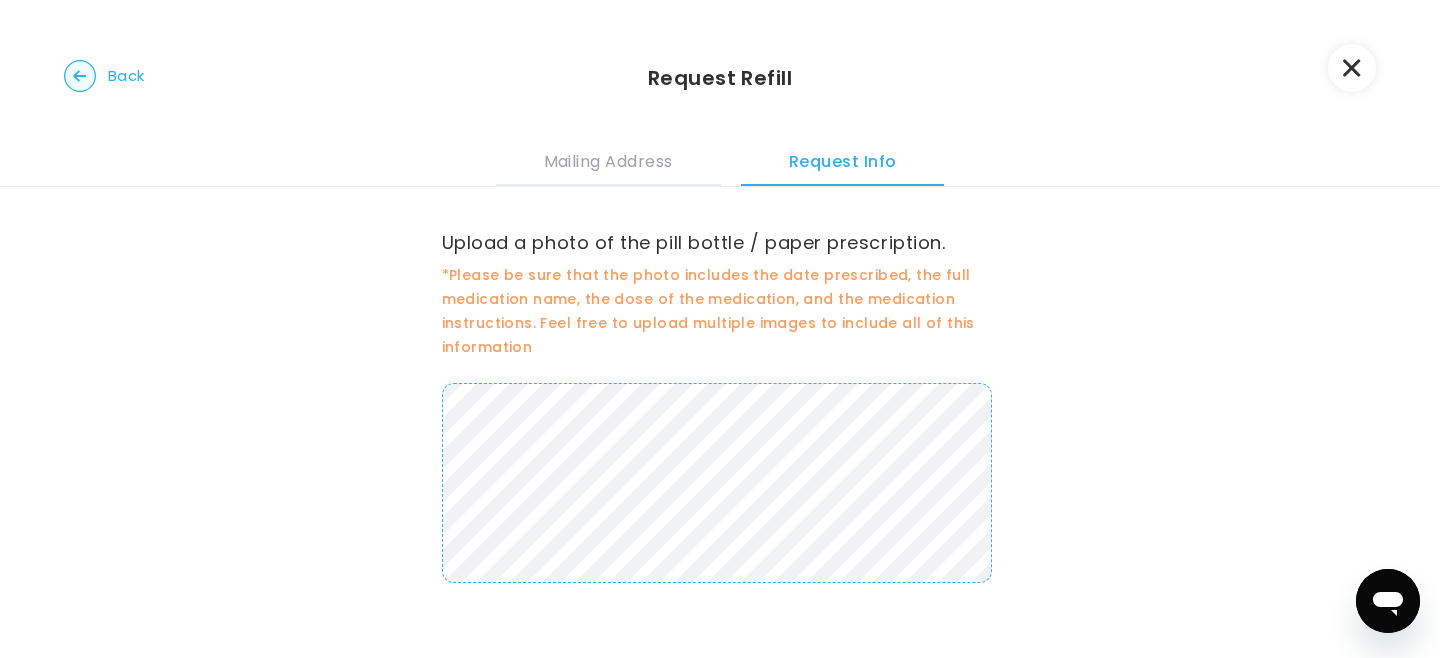 click at bounding box center [1352, 68] 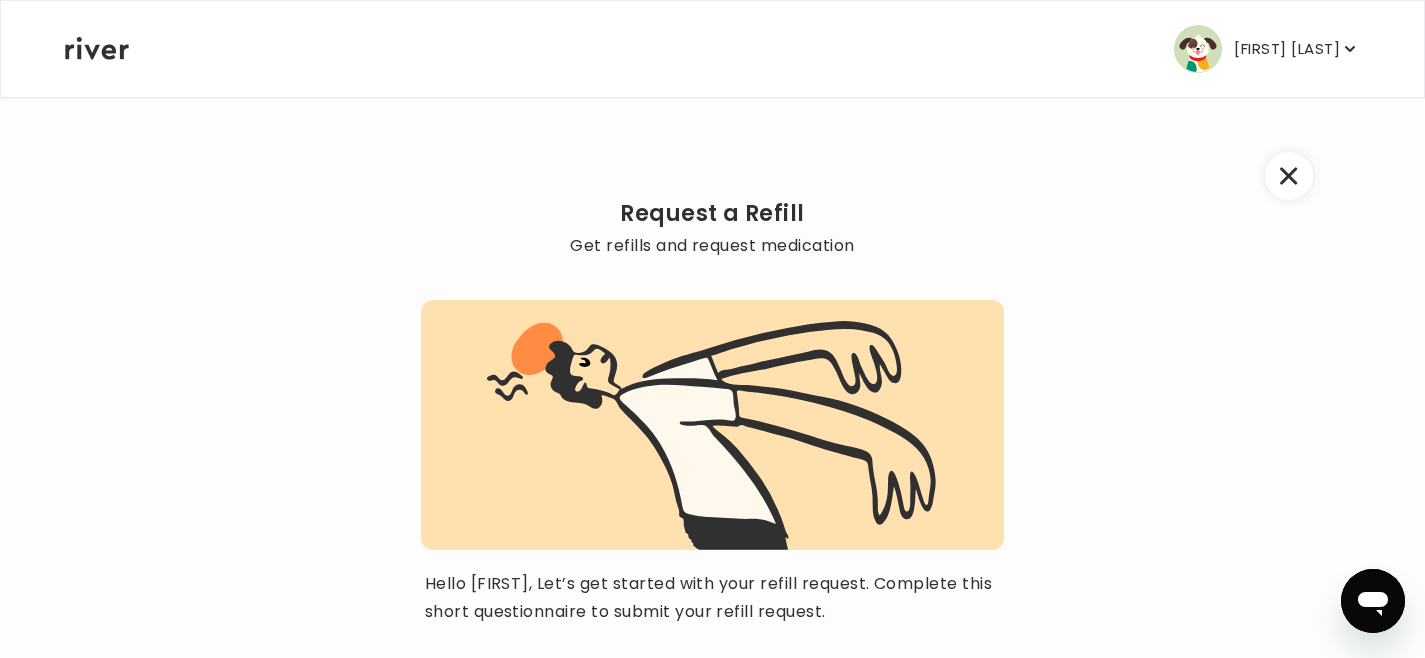 scroll, scrollTop: 165, scrollLeft: 0, axis: vertical 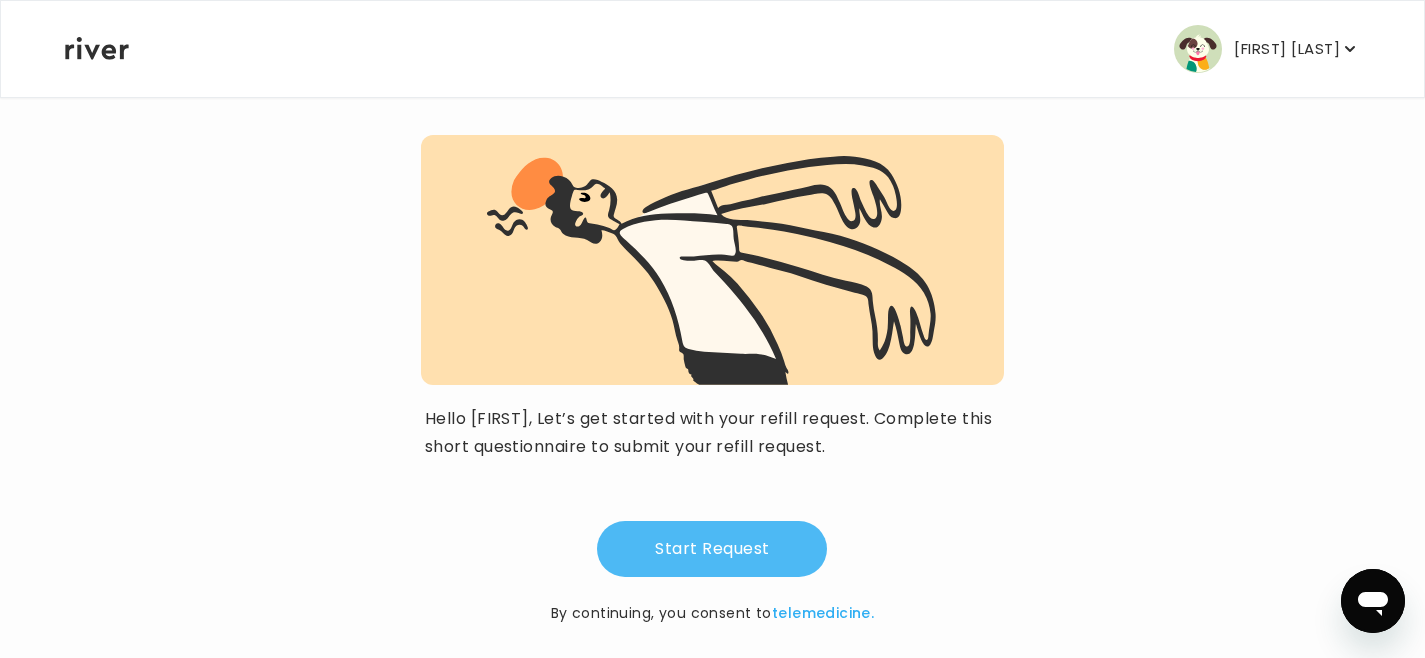 click on "Start Request" at bounding box center [712, 549] 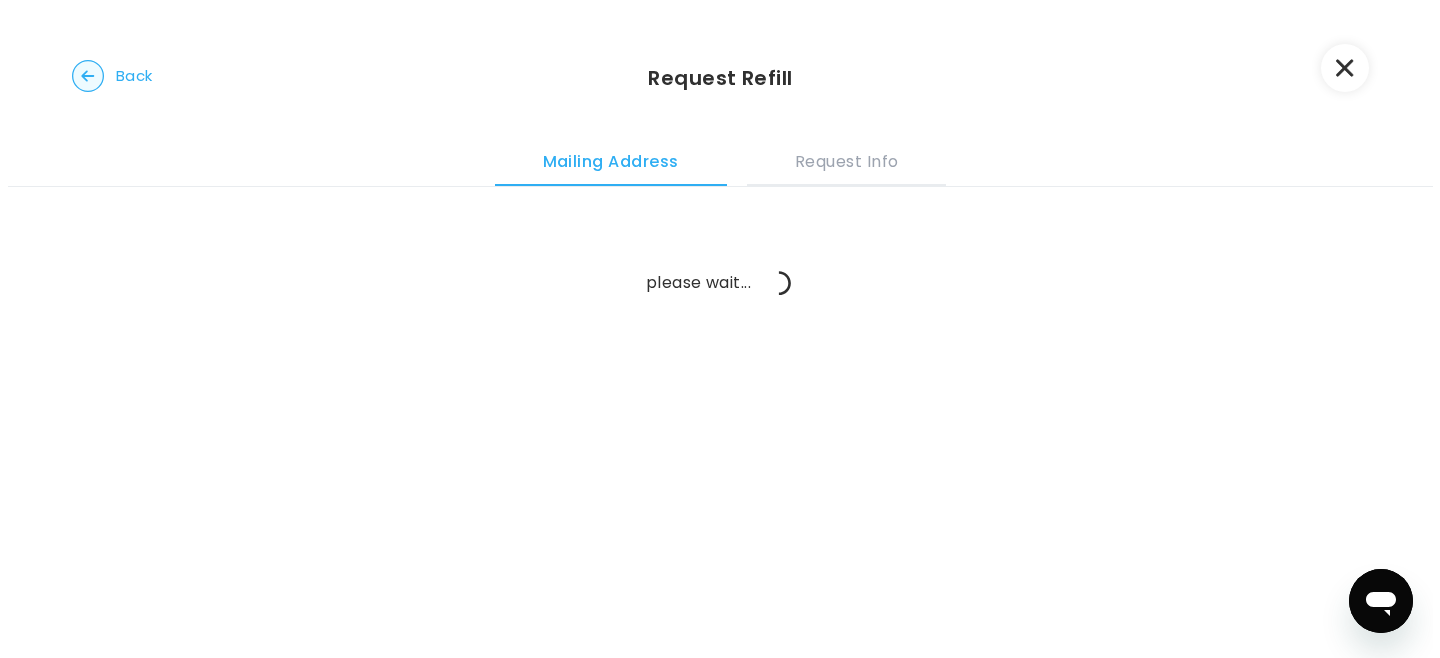 scroll, scrollTop: 0, scrollLeft: 0, axis: both 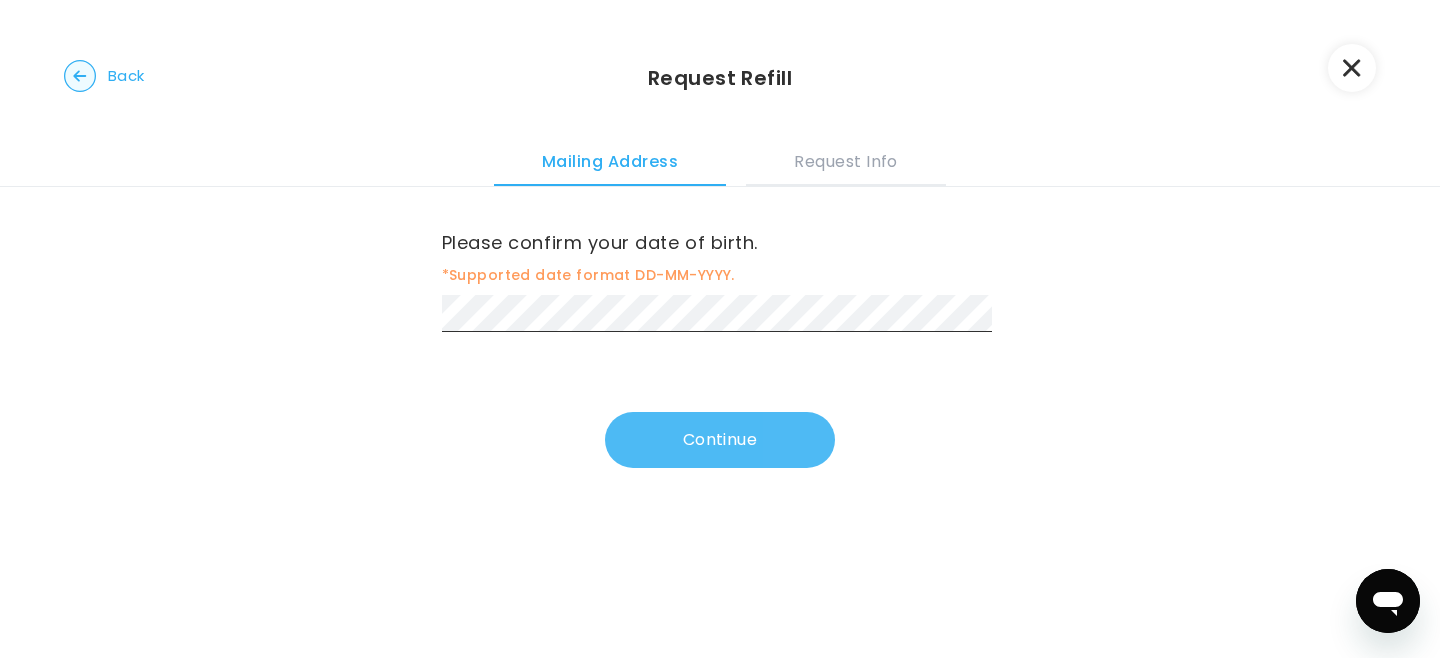 click on "Continue" at bounding box center [720, 440] 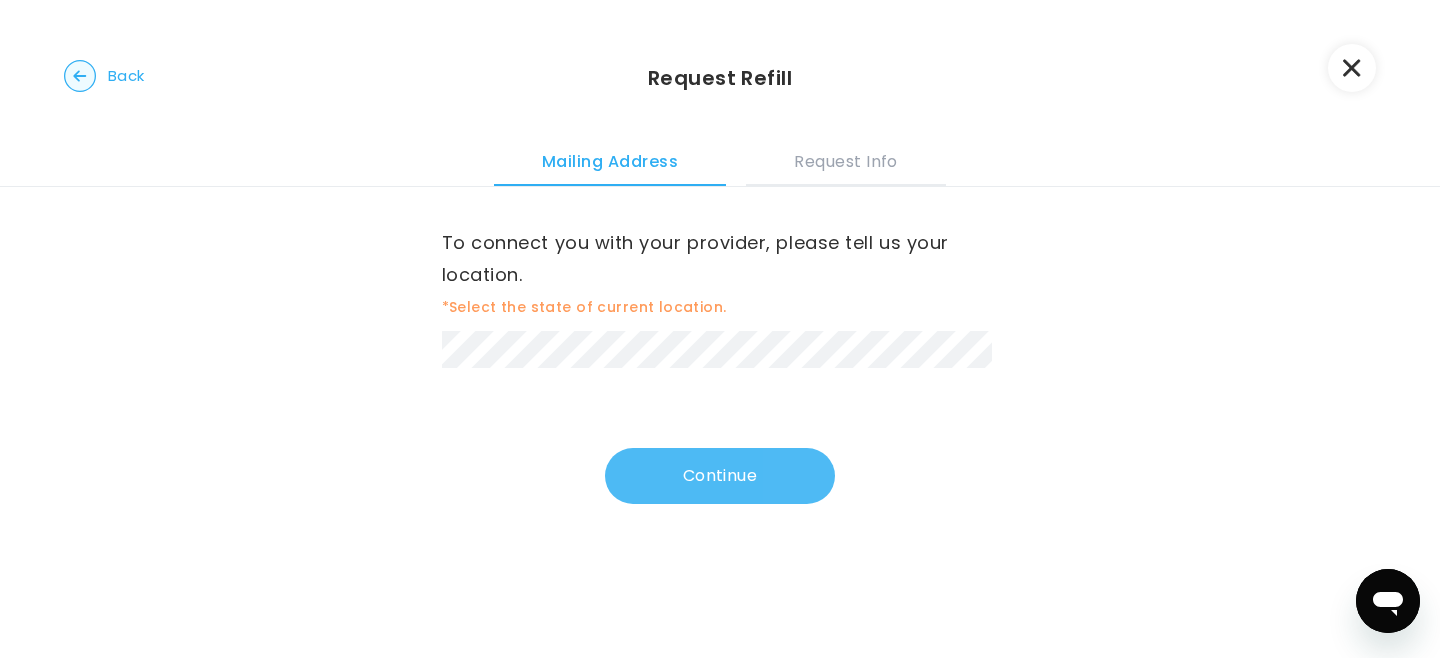 click on "Continue" at bounding box center [720, 476] 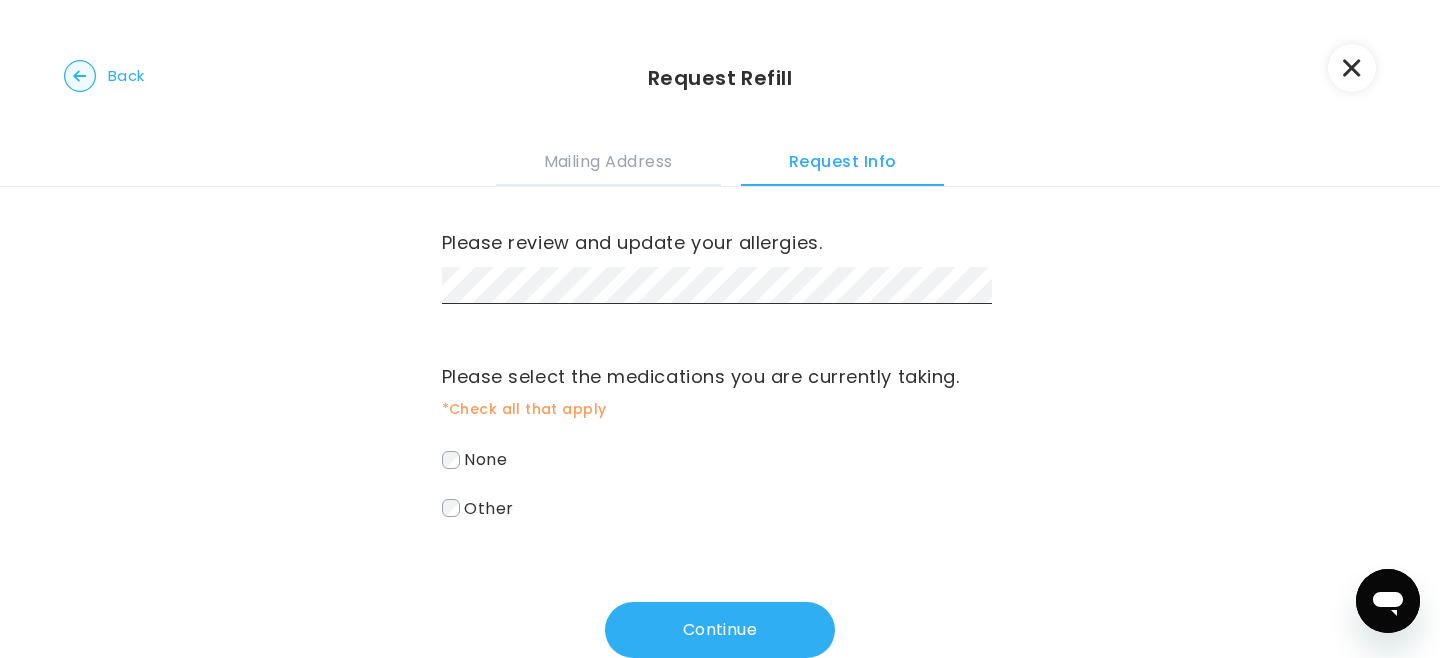 click on "Other" at bounding box center [720, 508] 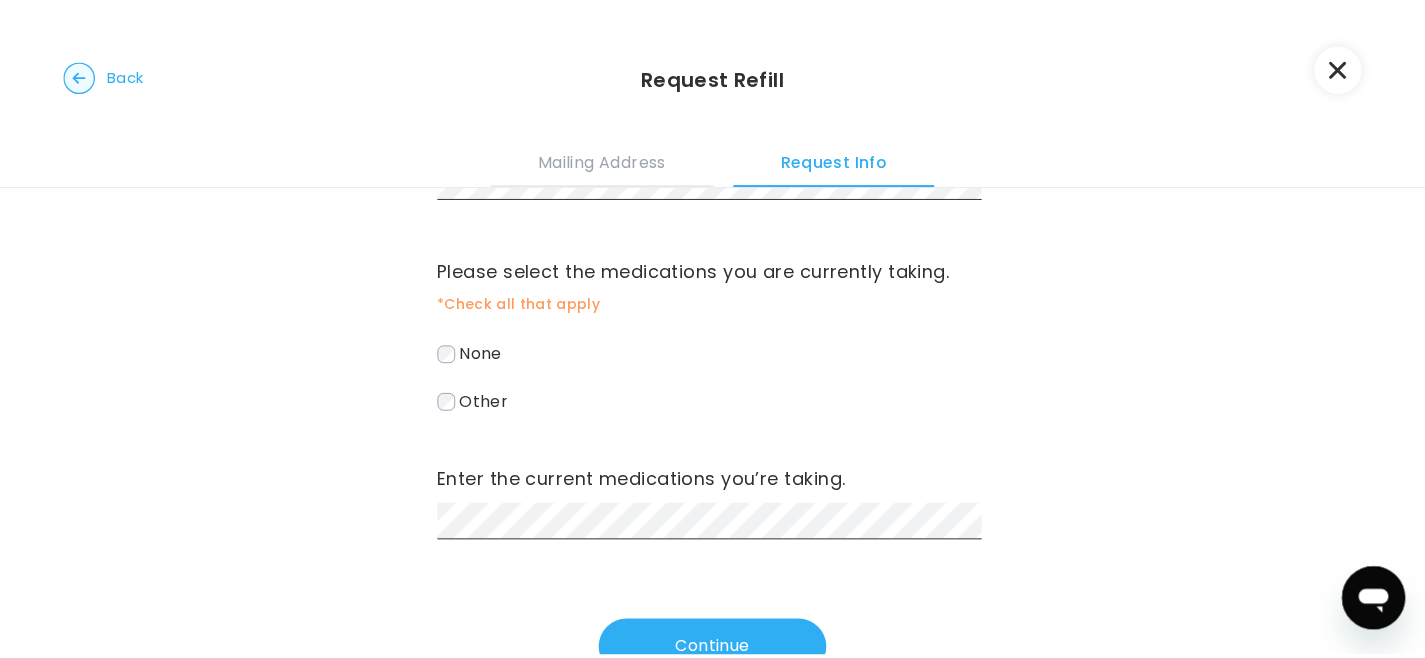 scroll, scrollTop: 115, scrollLeft: 0, axis: vertical 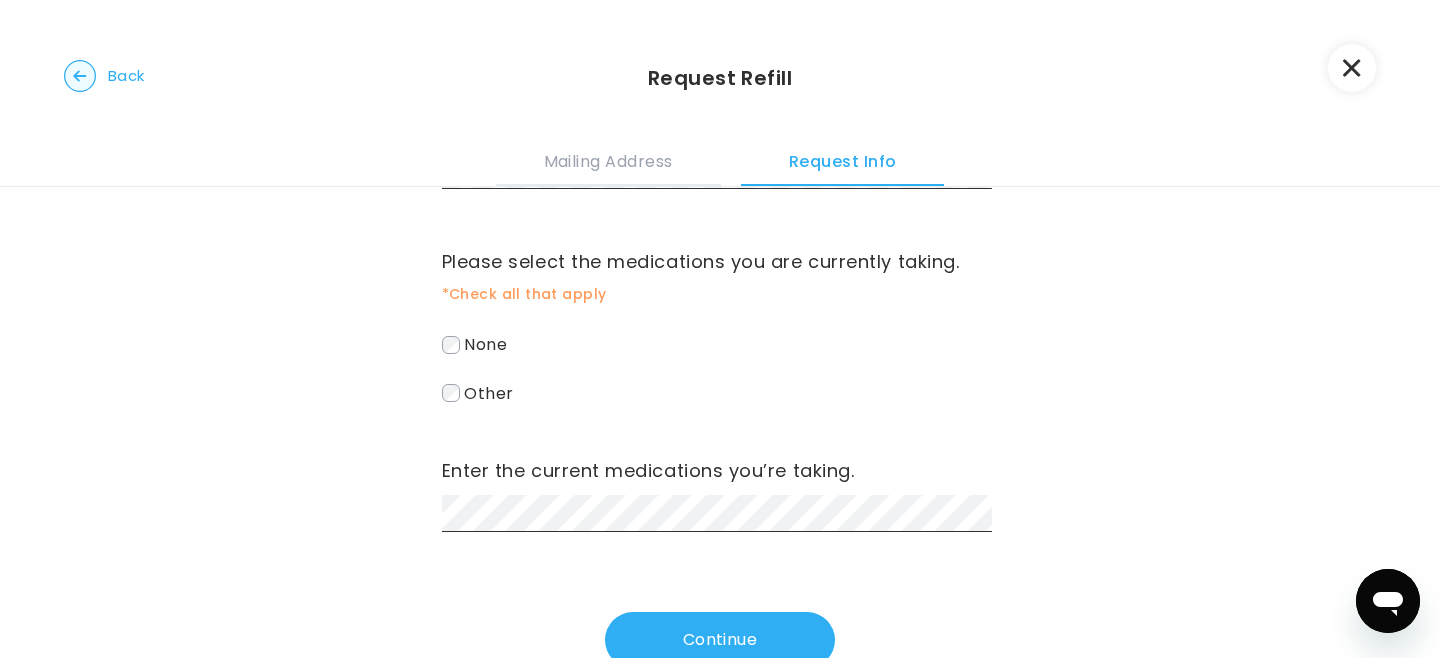 click at bounding box center (1352, 68) 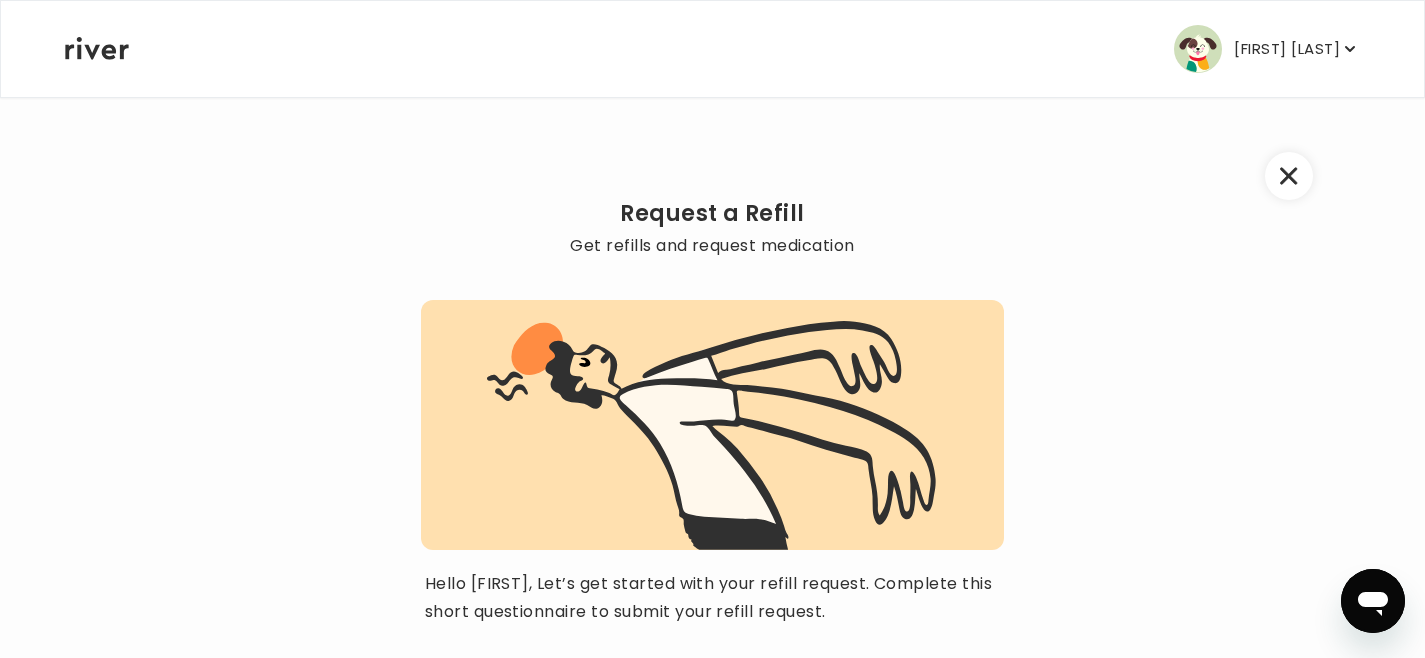 click at bounding box center (1289, 176) 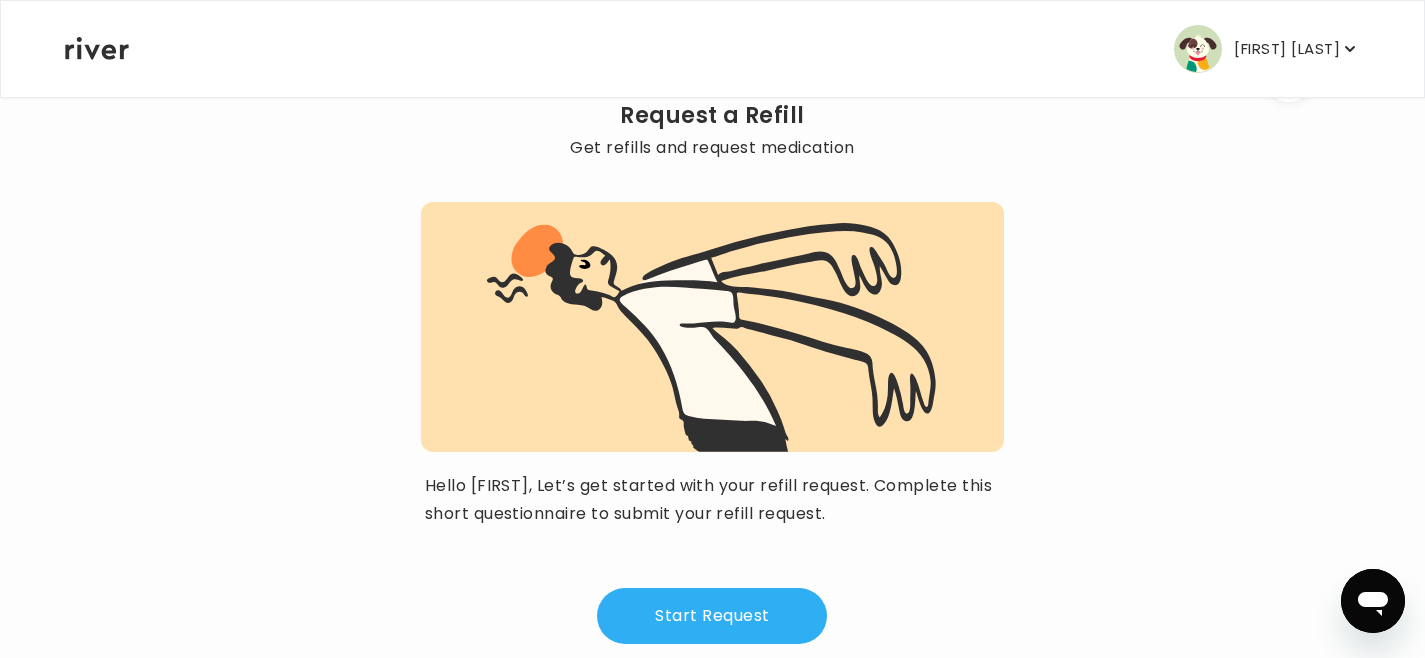 scroll, scrollTop: 0, scrollLeft: 0, axis: both 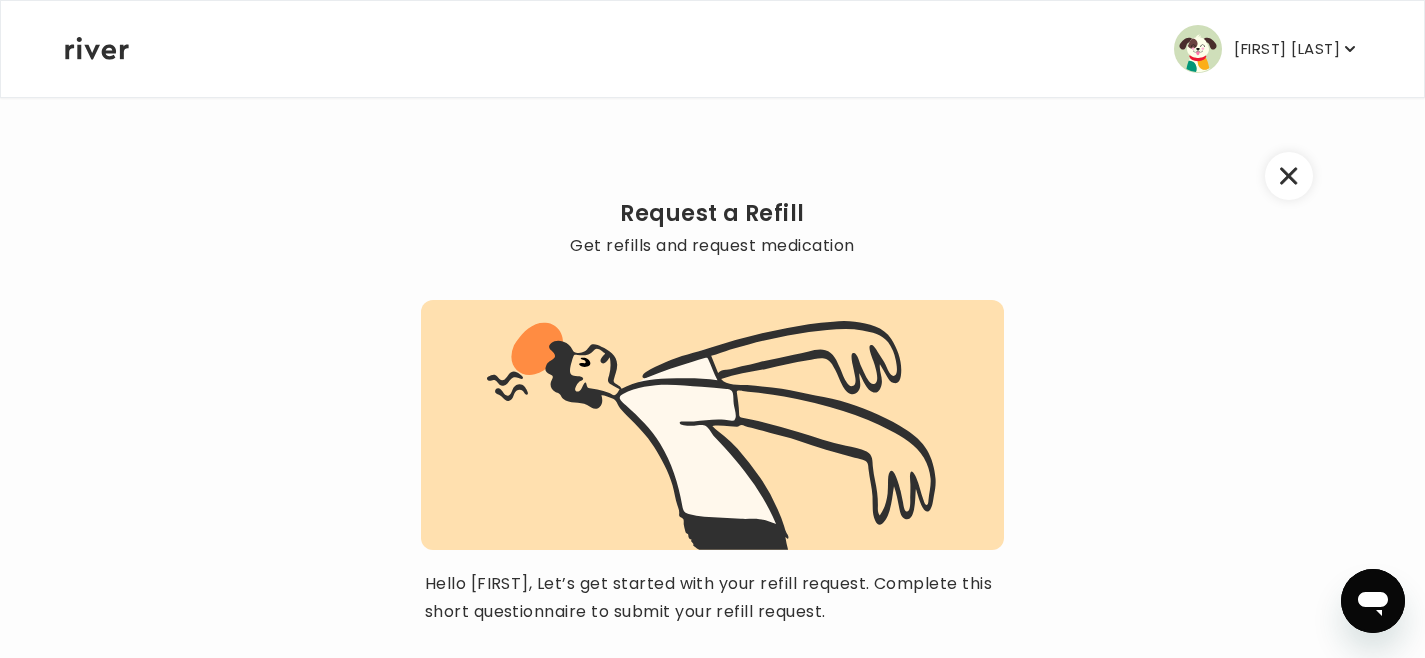 click at bounding box center [1289, 176] 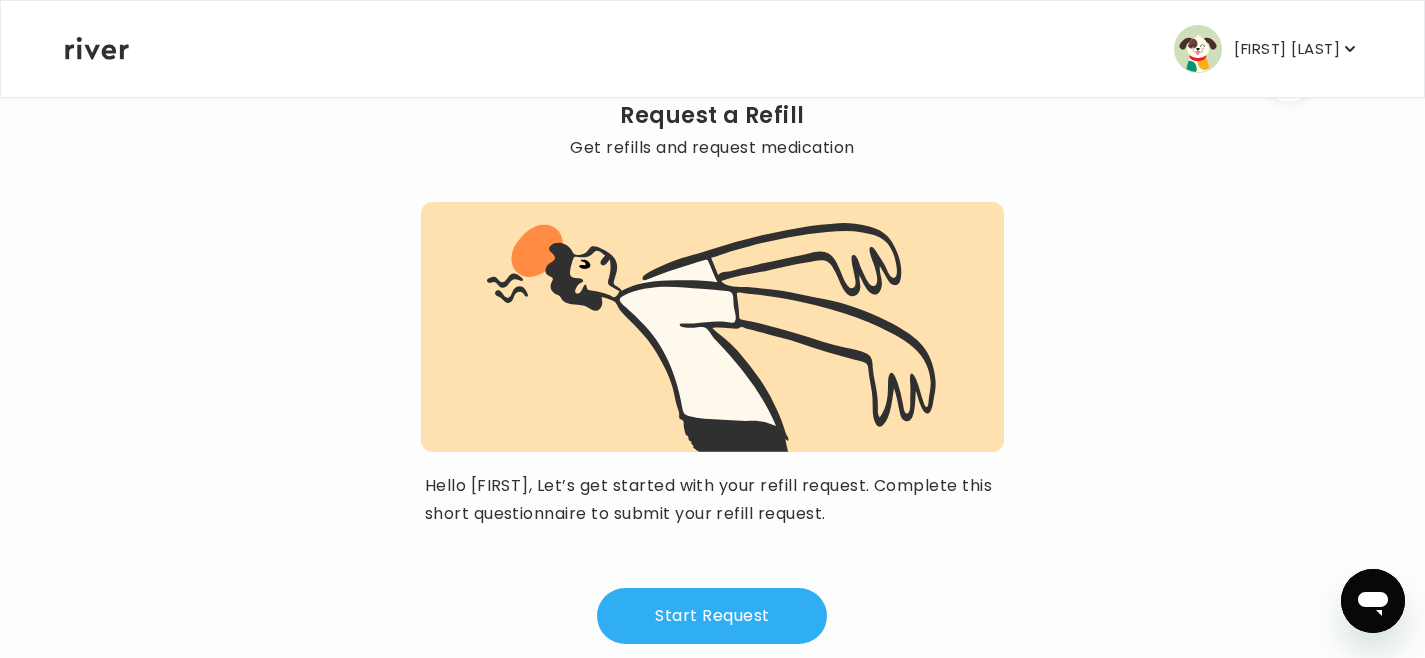 scroll, scrollTop: 188, scrollLeft: 0, axis: vertical 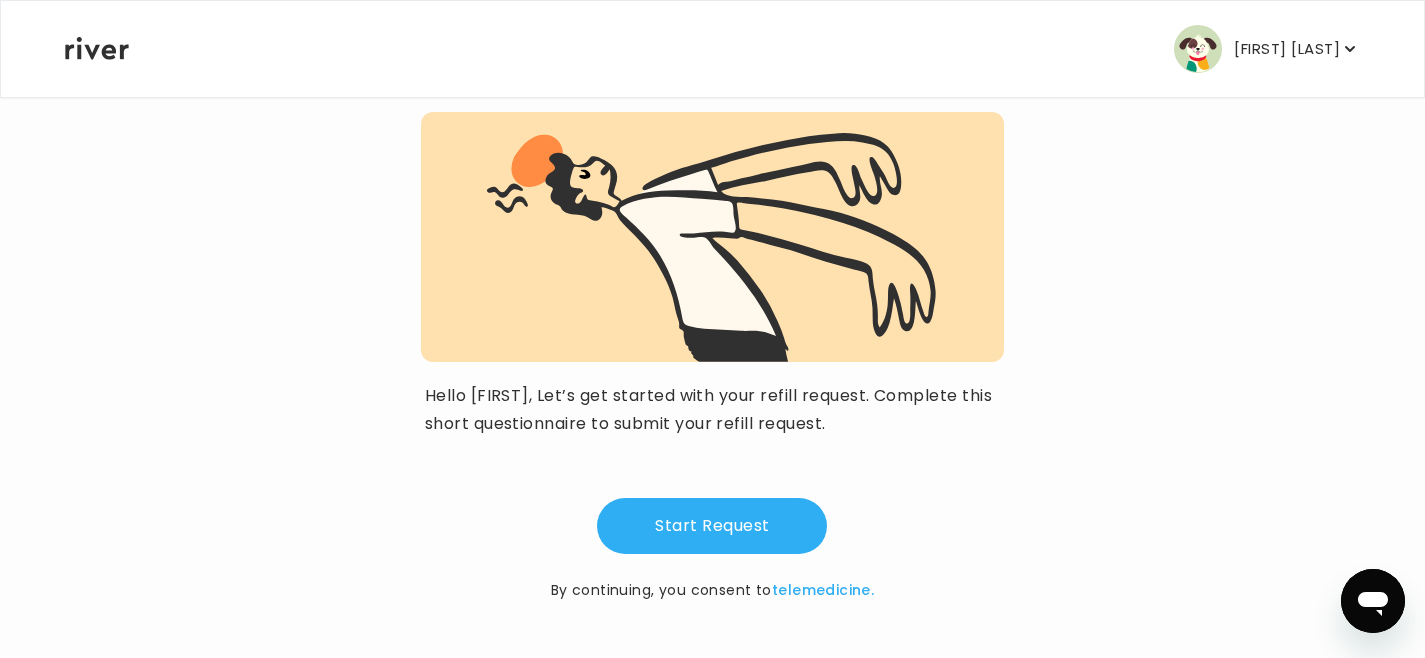 click 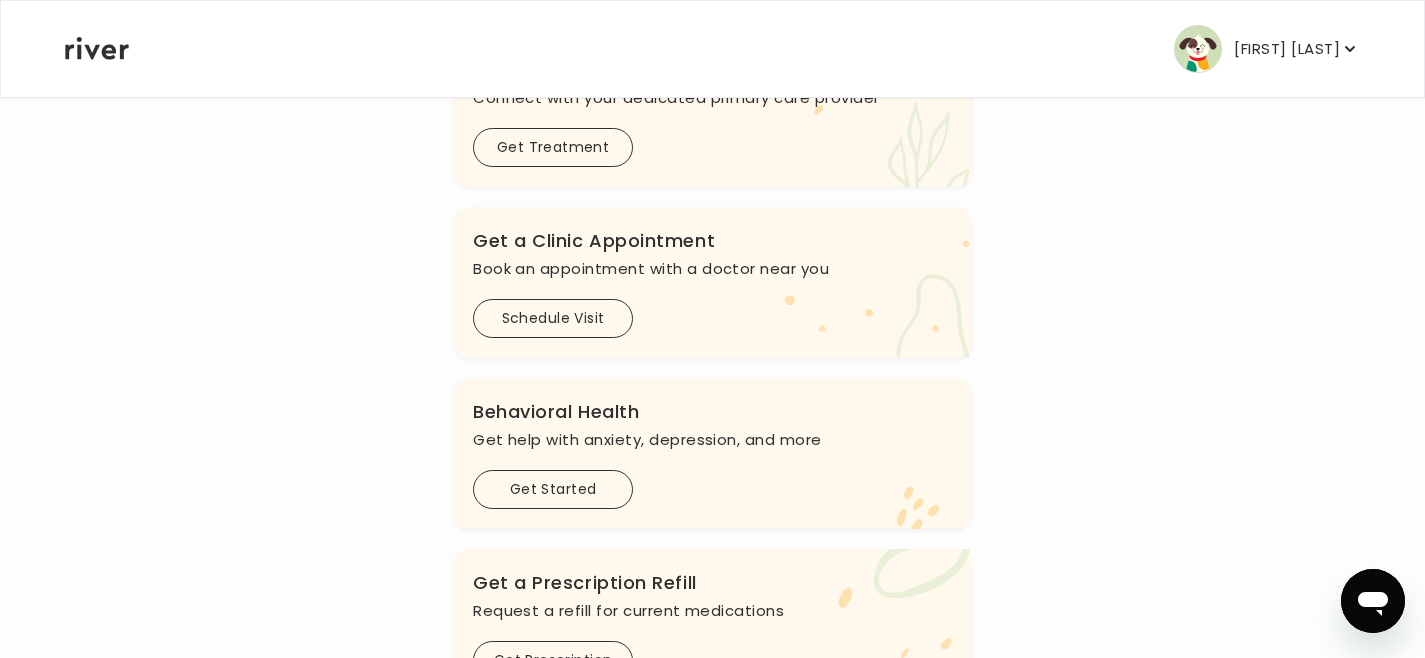 scroll, scrollTop: 329, scrollLeft: 0, axis: vertical 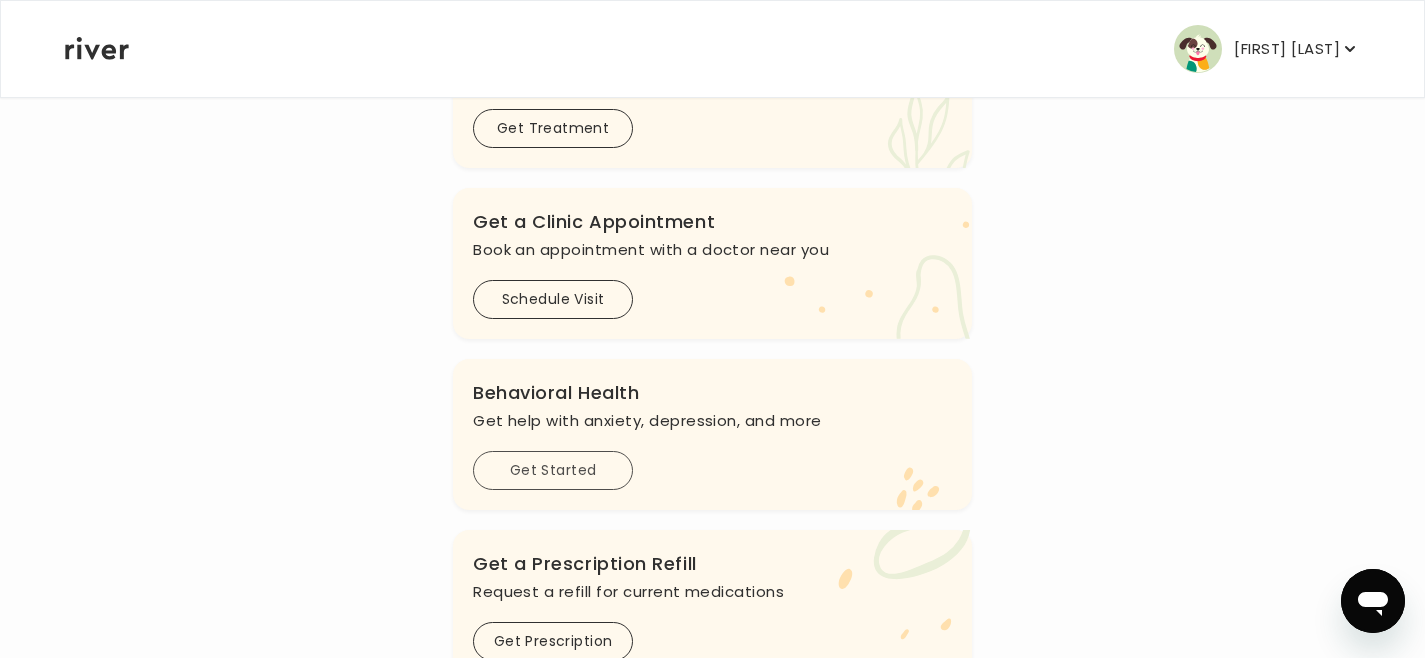 click on "Get Started" at bounding box center (553, 470) 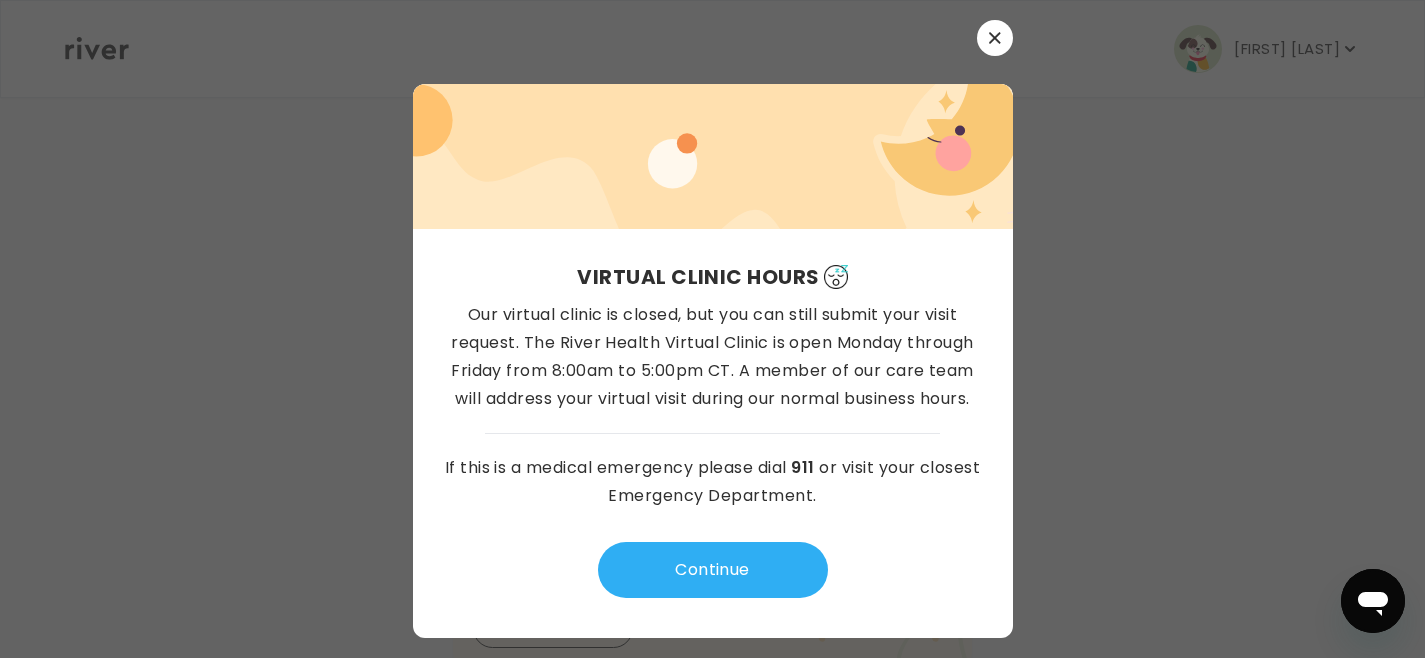 scroll, scrollTop: 0, scrollLeft: 0, axis: both 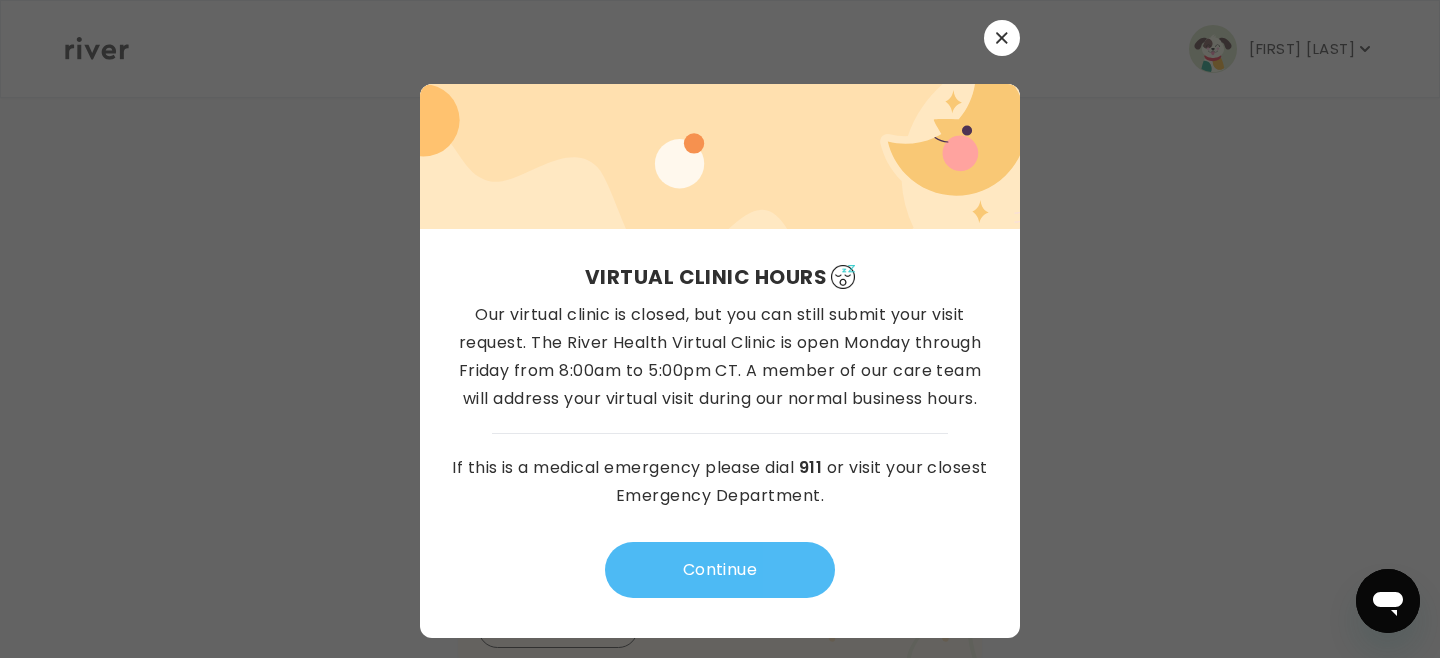 click on "Continue" at bounding box center (720, 570) 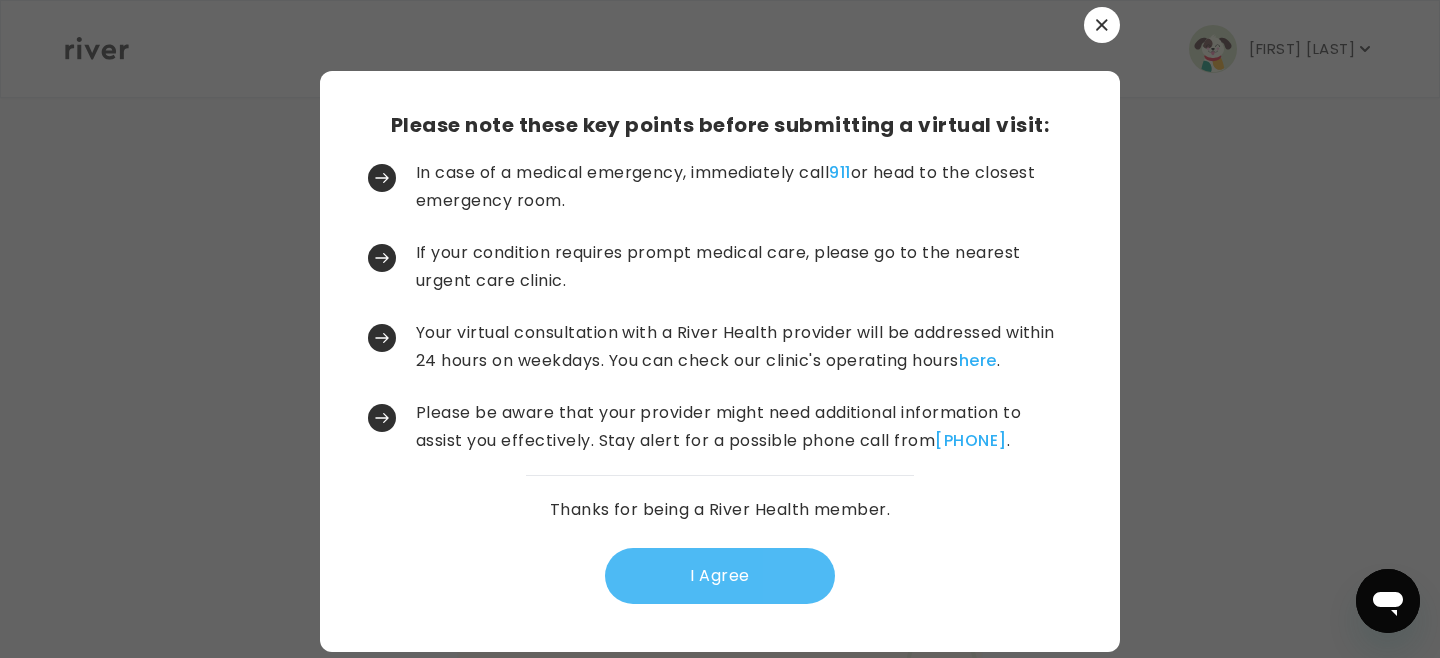 click on "I Agree" at bounding box center [720, 576] 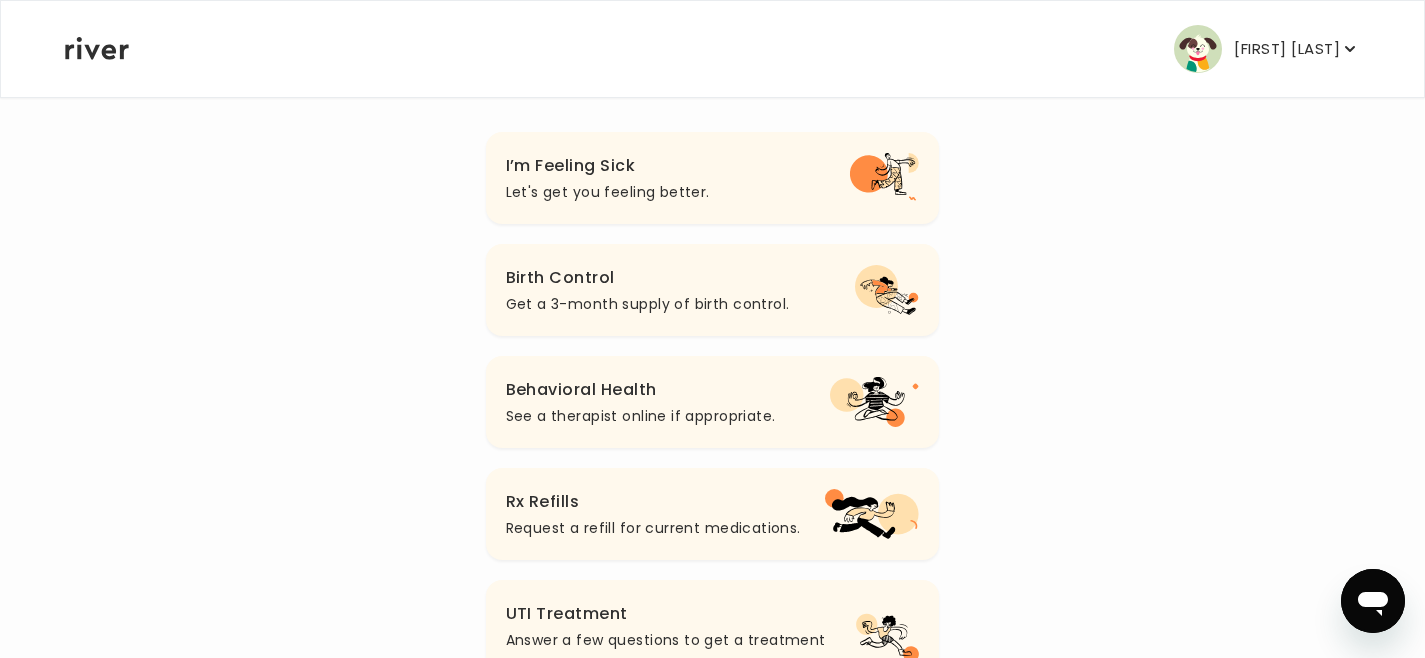 scroll, scrollTop: 252, scrollLeft: 0, axis: vertical 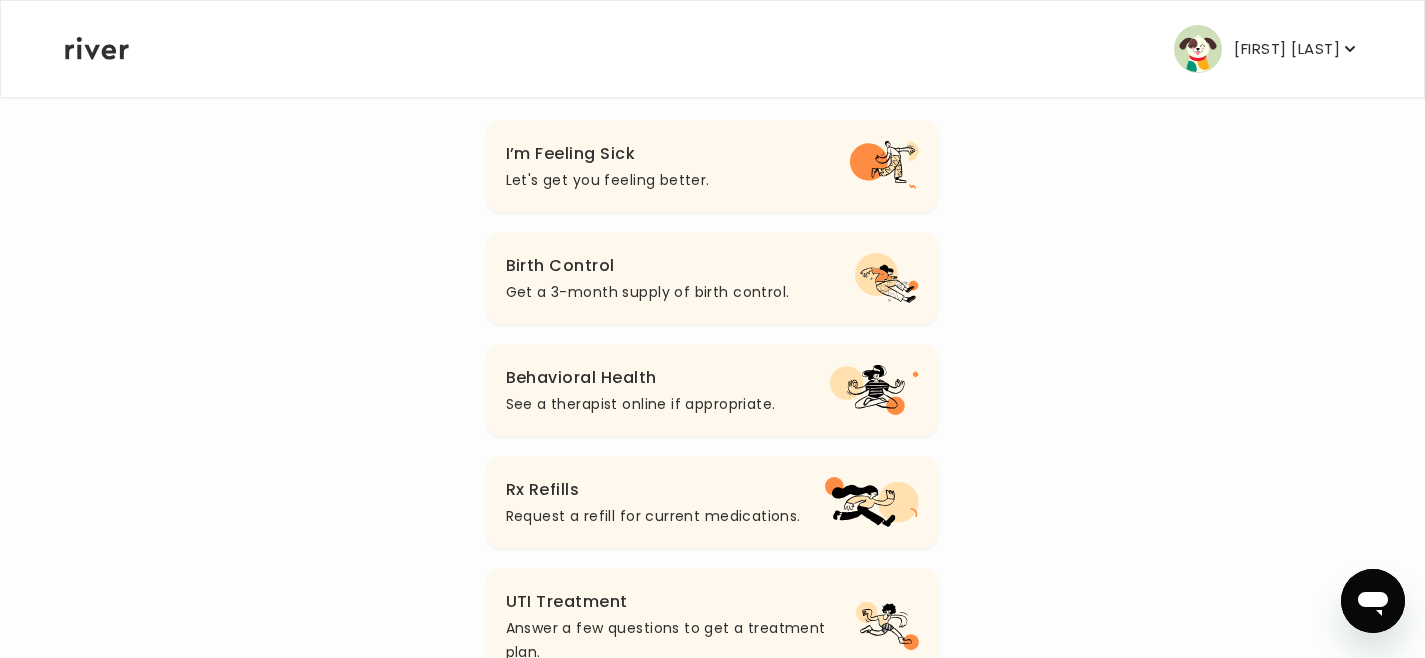 click on "See a therapist online if appropriate." at bounding box center (641, 404) 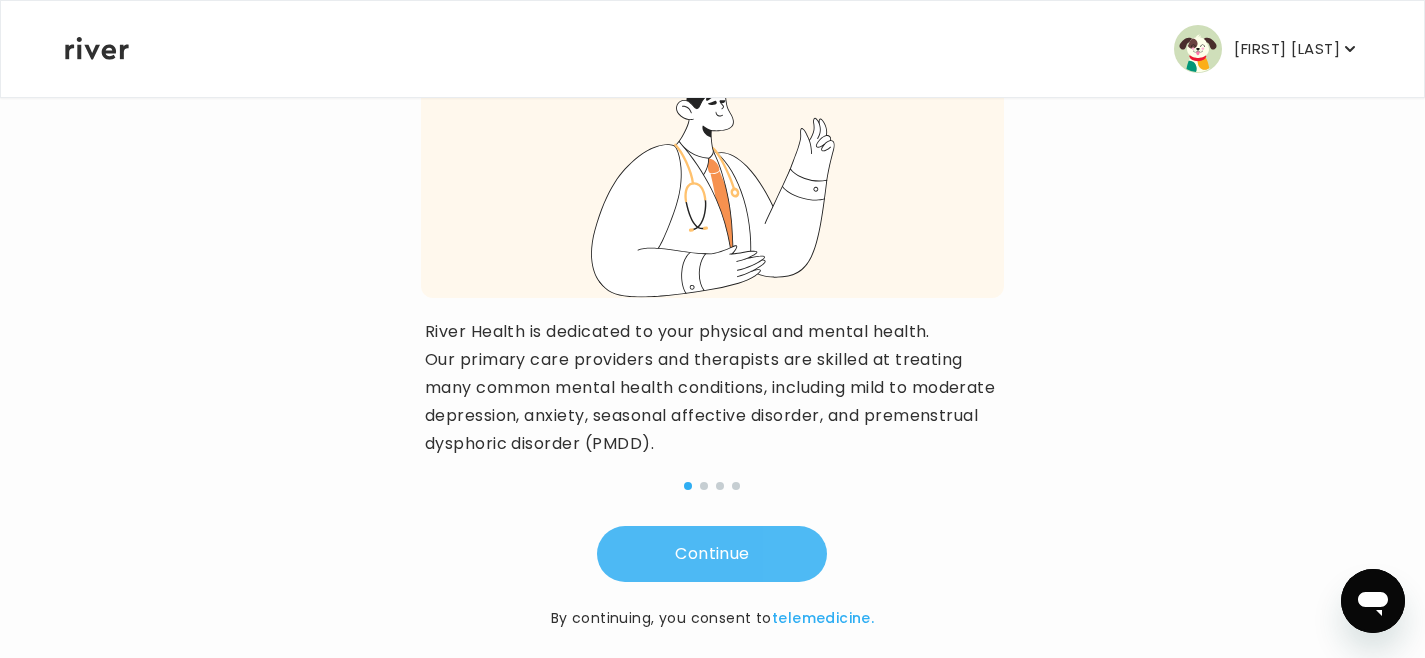 click on "Continue" at bounding box center [712, 554] 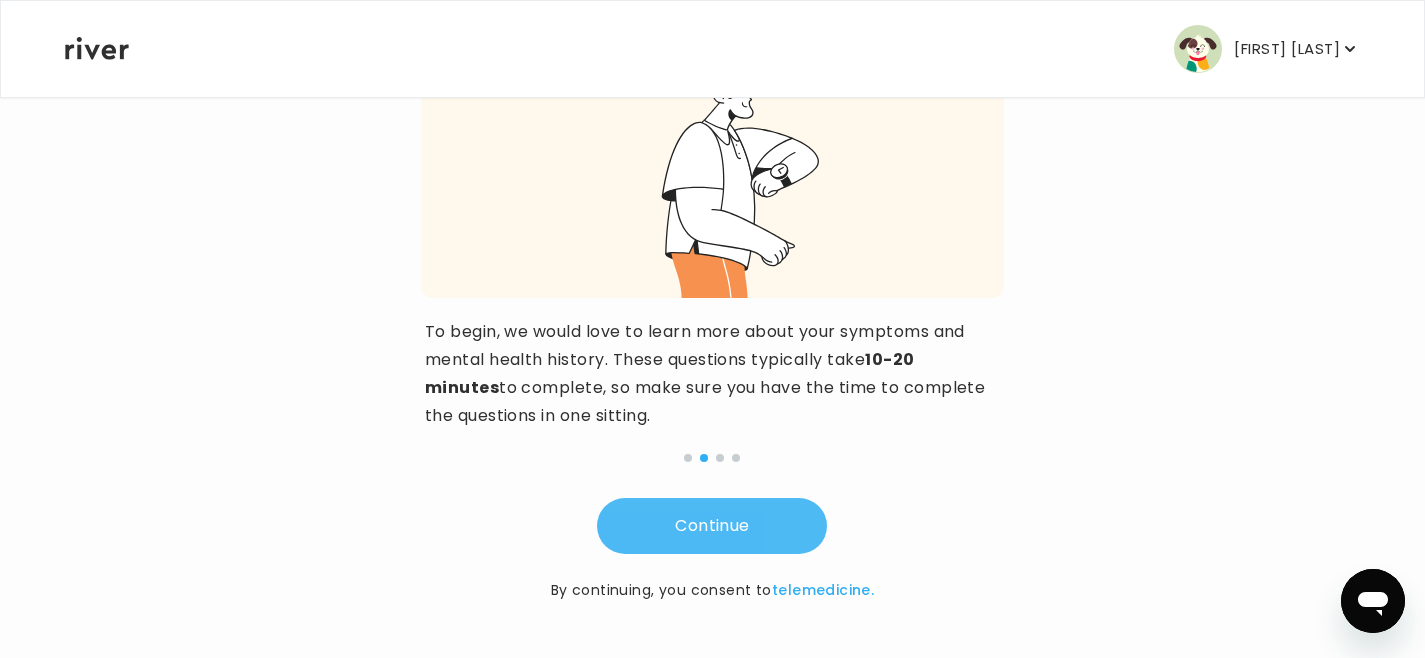click on "Continue" at bounding box center (712, 526) 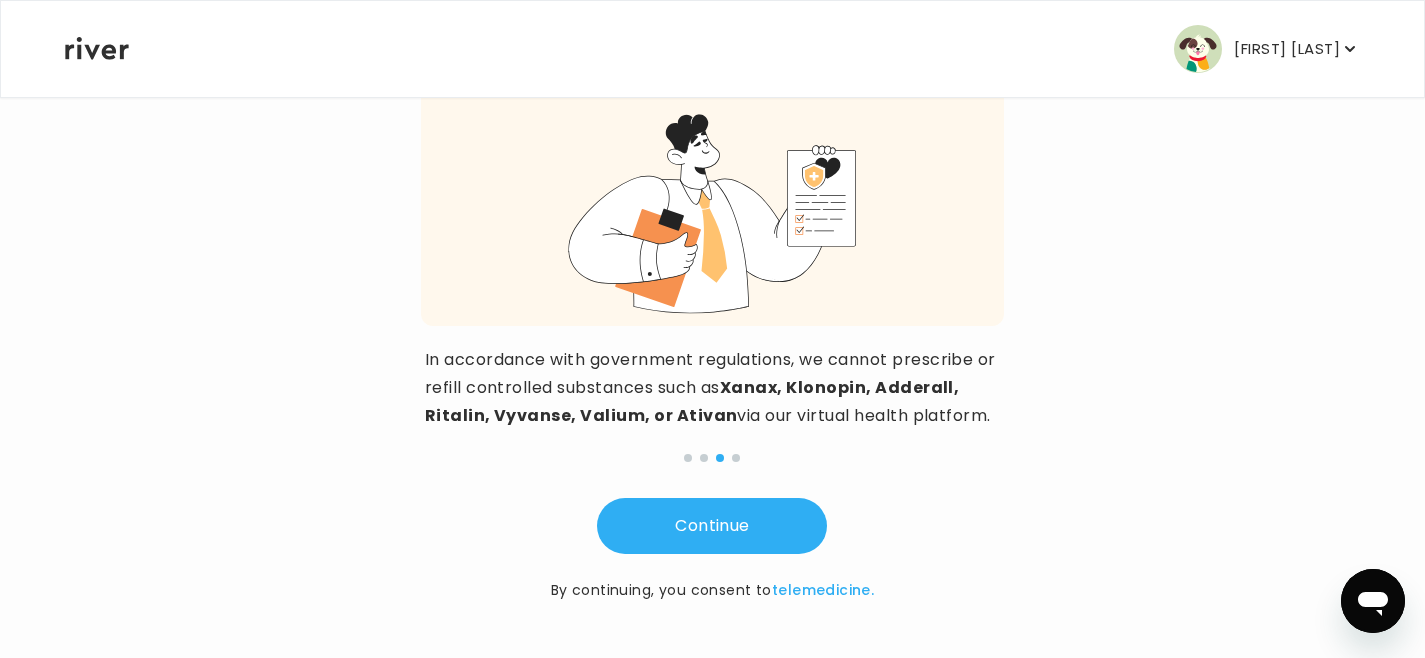 click 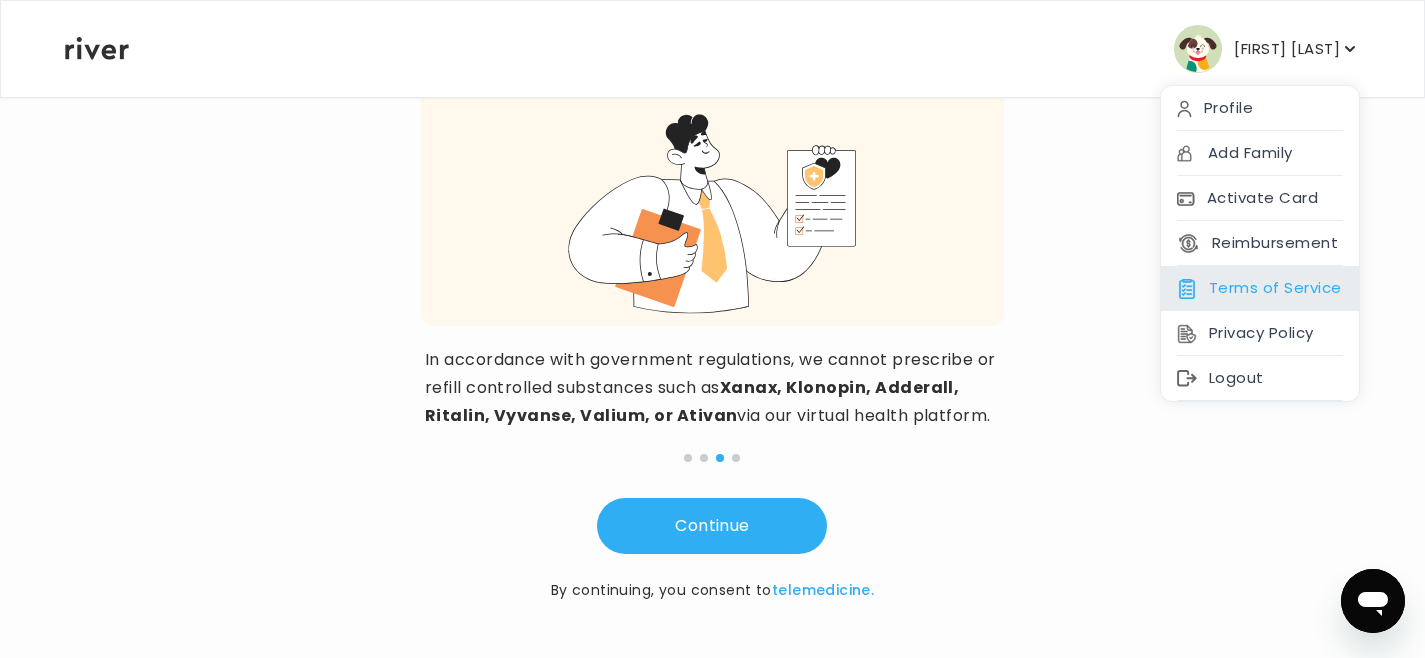 click on "Terms of Service" at bounding box center [1260, 288] 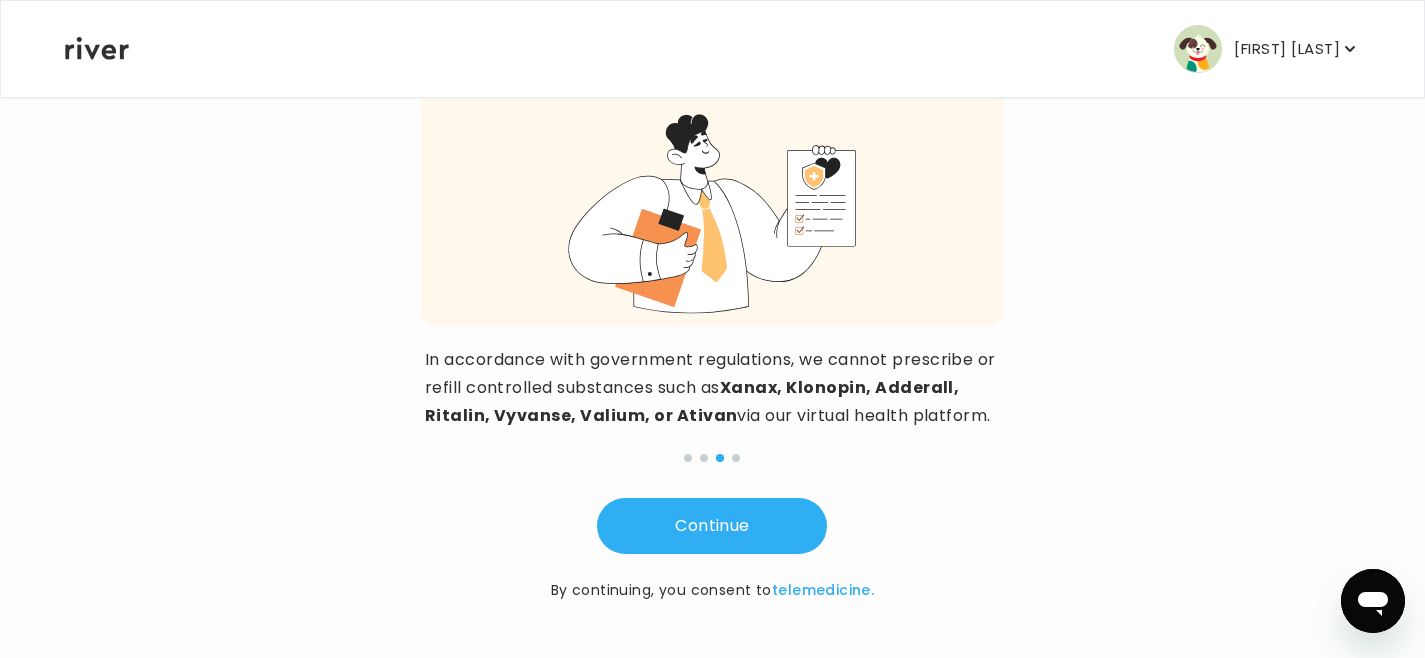 click 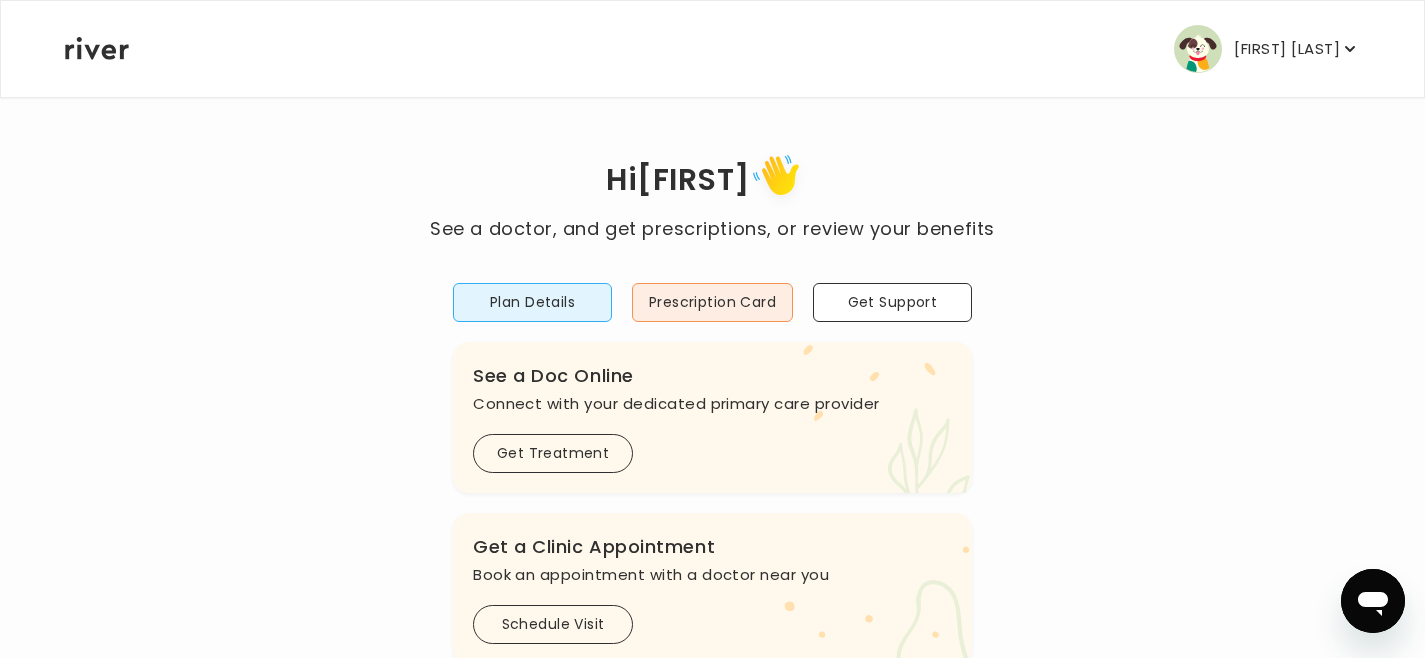 scroll, scrollTop: 0, scrollLeft: 0, axis: both 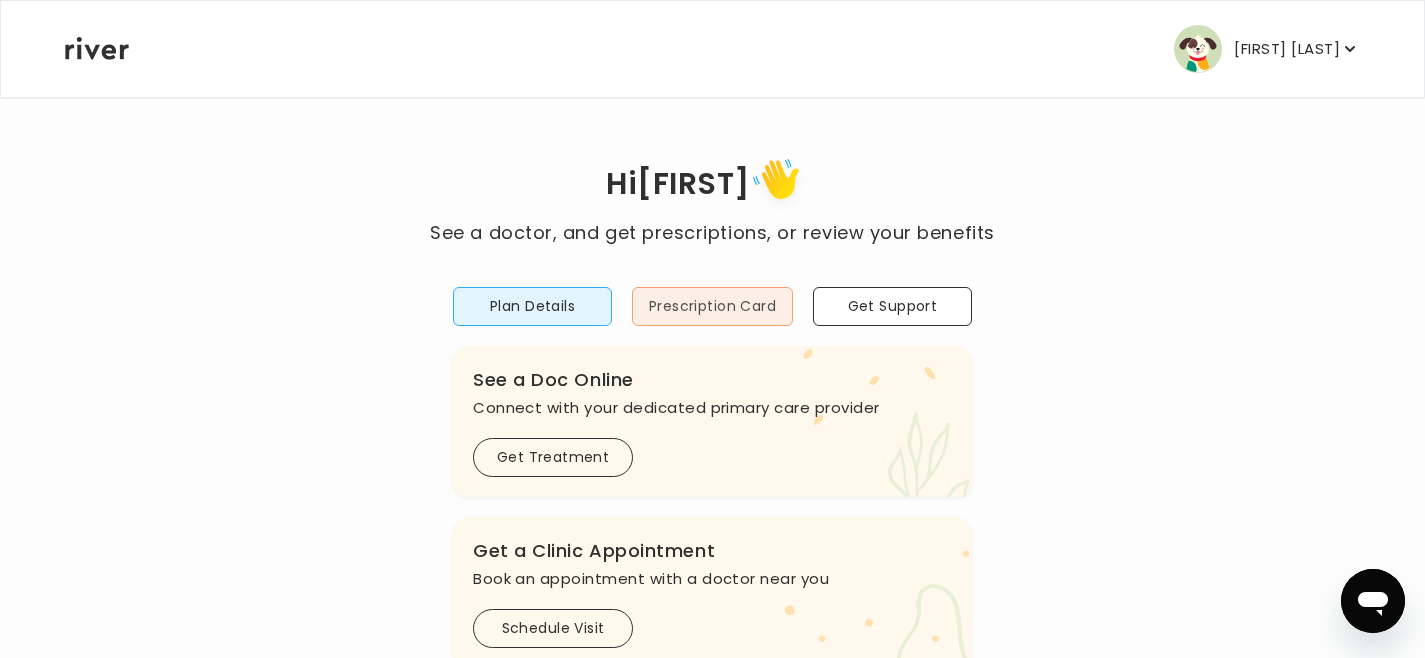 click on "Prescription Card" at bounding box center (712, 306) 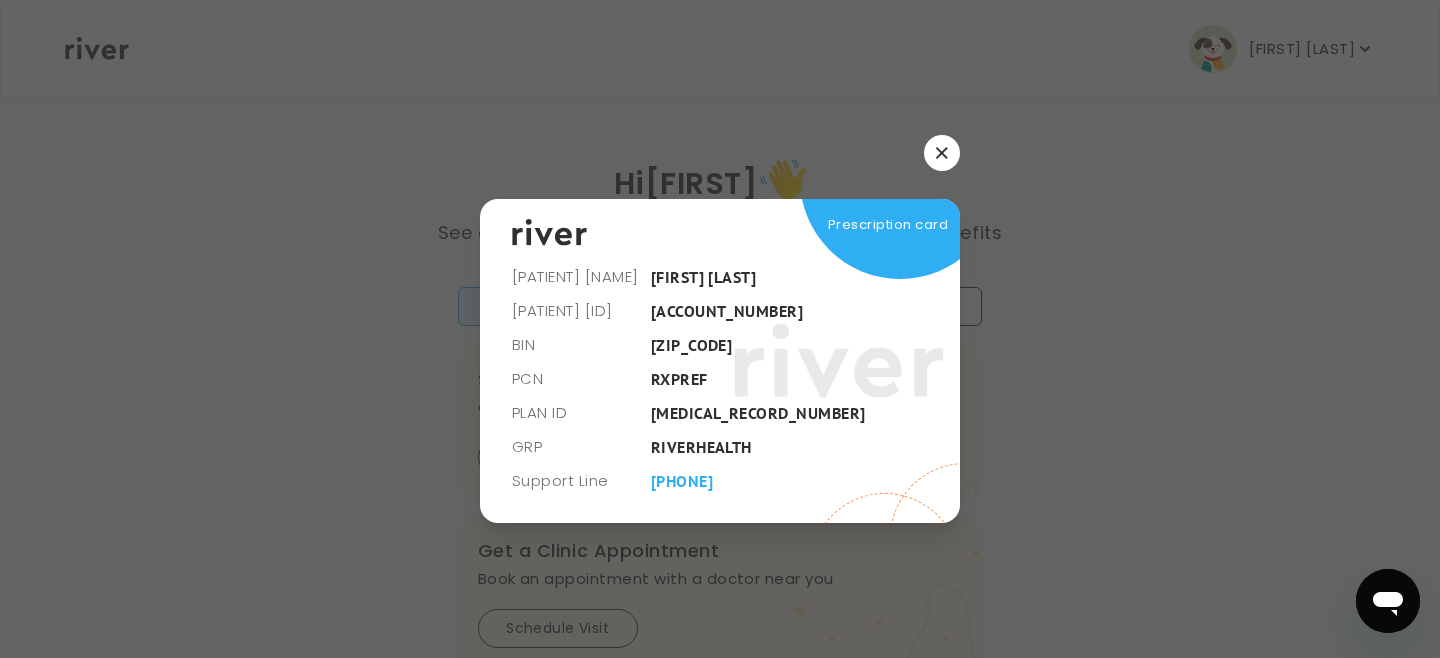 click at bounding box center [942, 153] 